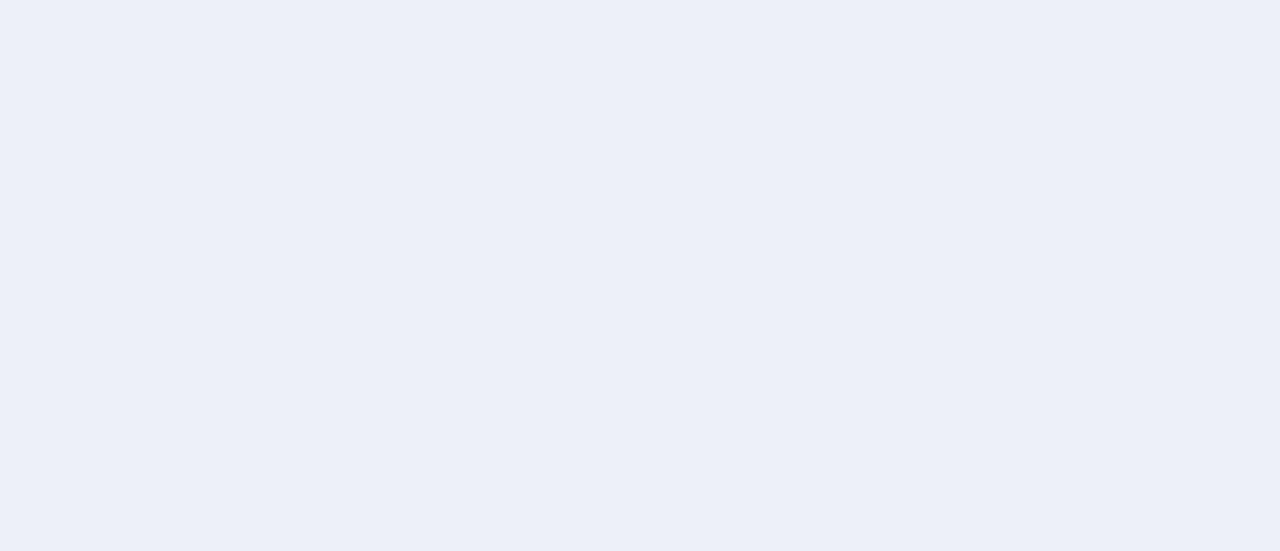 scroll, scrollTop: 0, scrollLeft: 0, axis: both 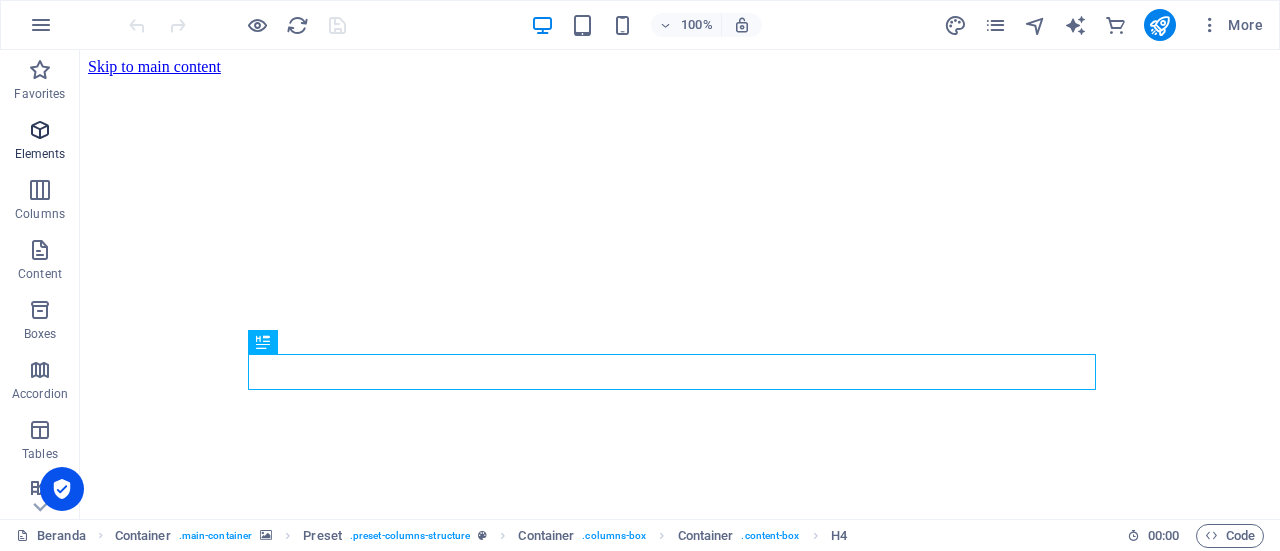 click at bounding box center (40, 130) 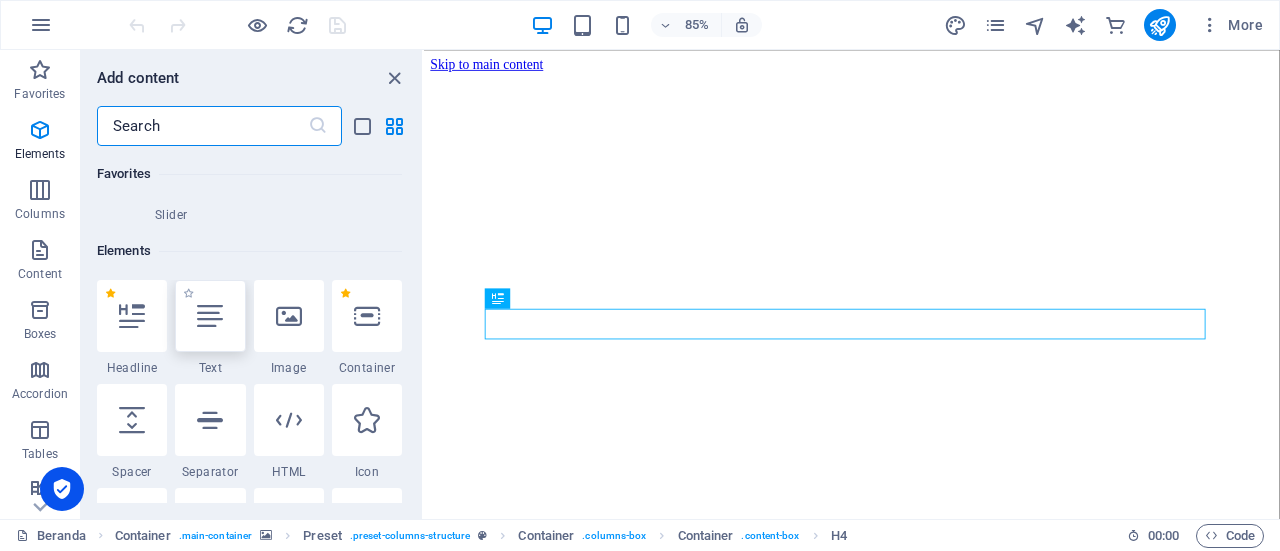 scroll, scrollTop: 377, scrollLeft: 0, axis: vertical 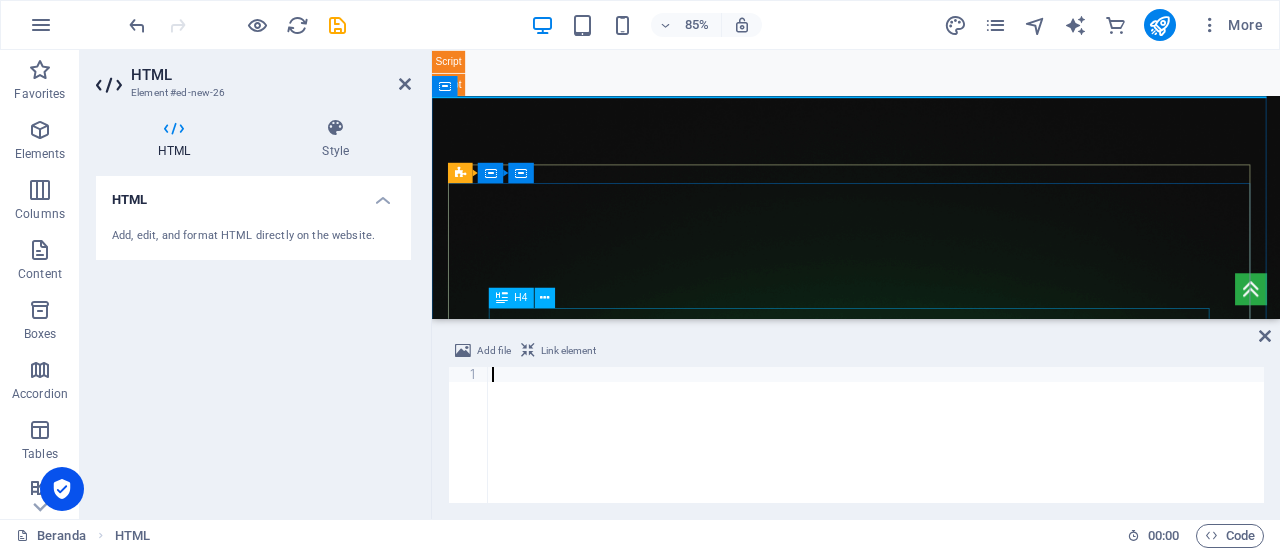 type on "<!-- End Google Tag Manager -->" 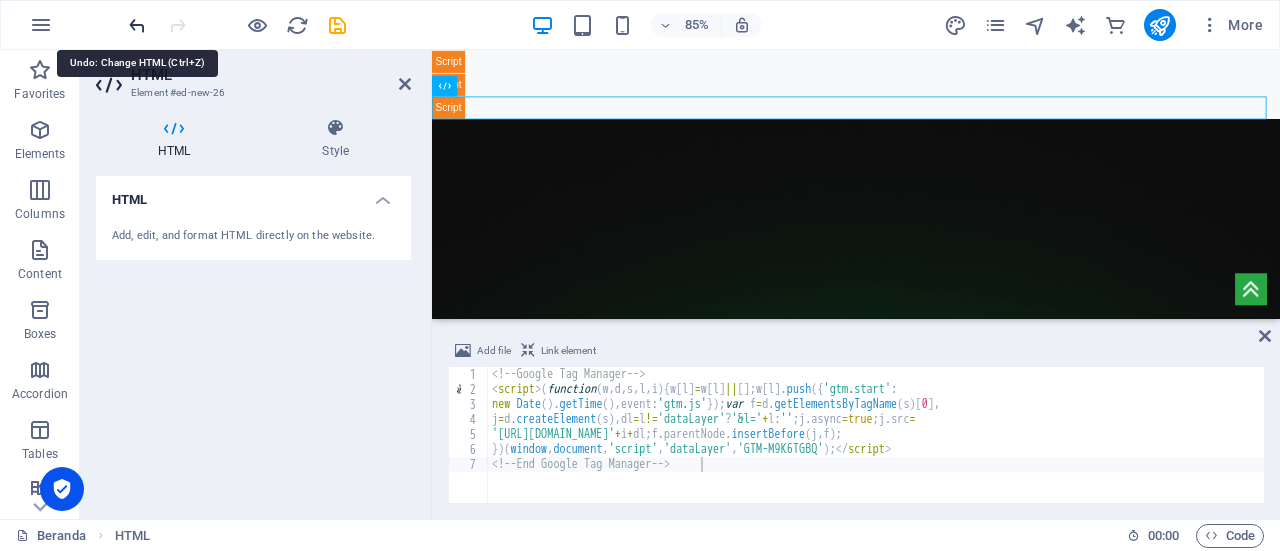 click at bounding box center (137, 25) 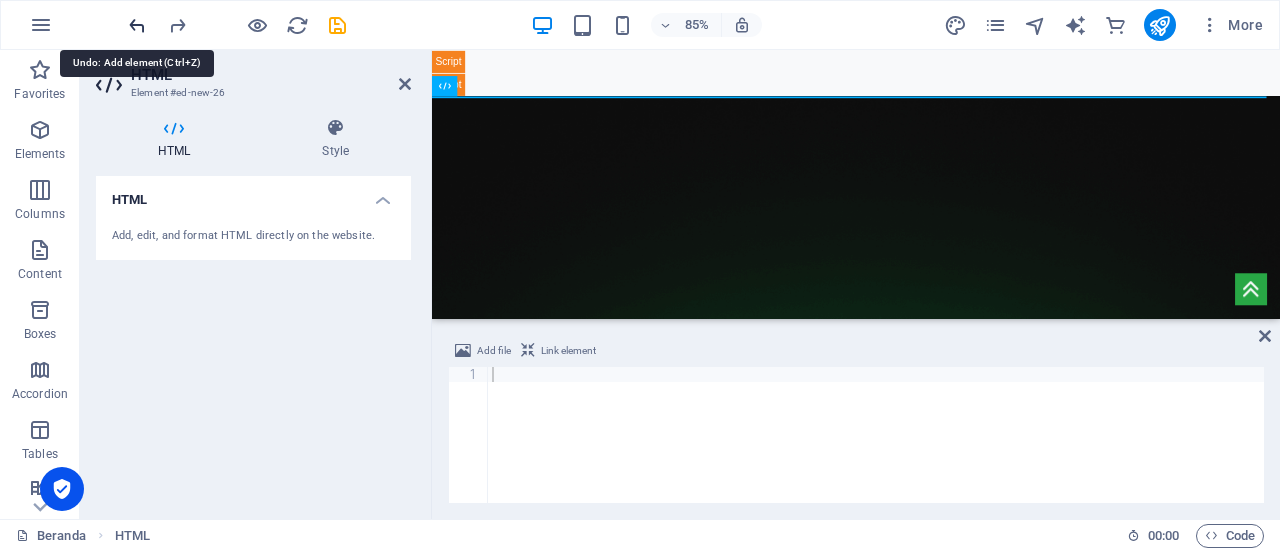 click at bounding box center (137, 25) 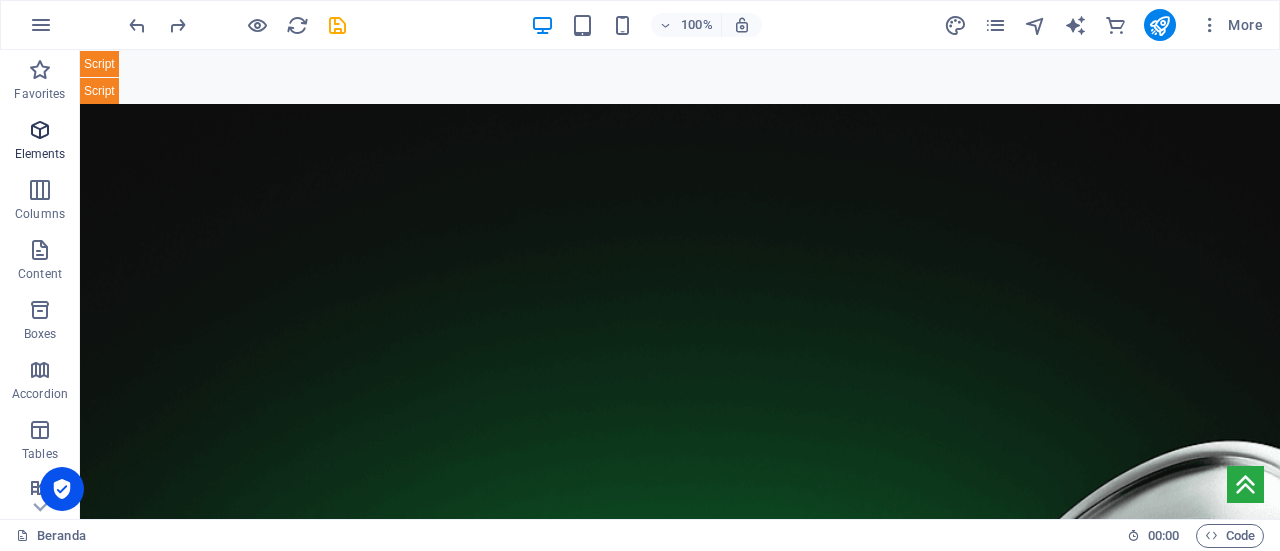 click on "Elements" at bounding box center (40, 142) 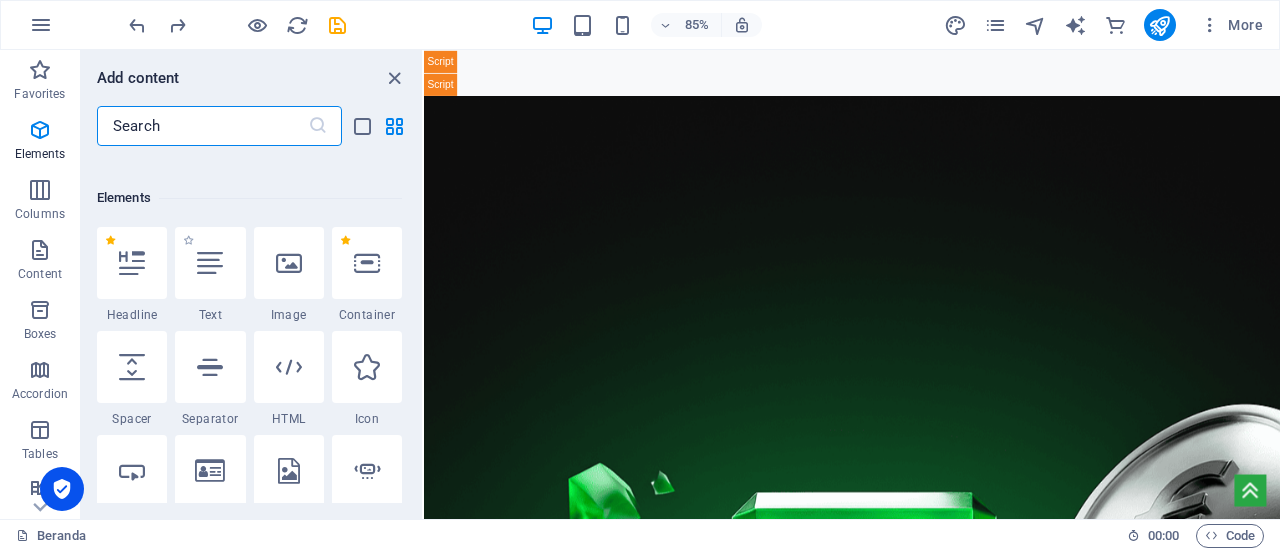 scroll, scrollTop: 377, scrollLeft: 0, axis: vertical 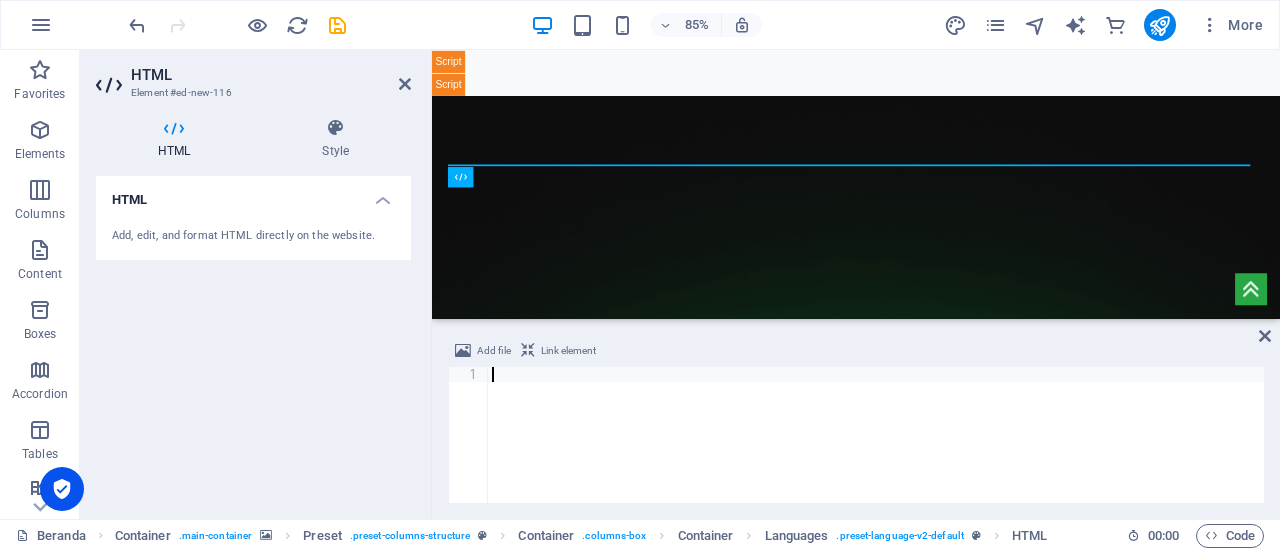 type on "<!-- End Google Tag Manager -->" 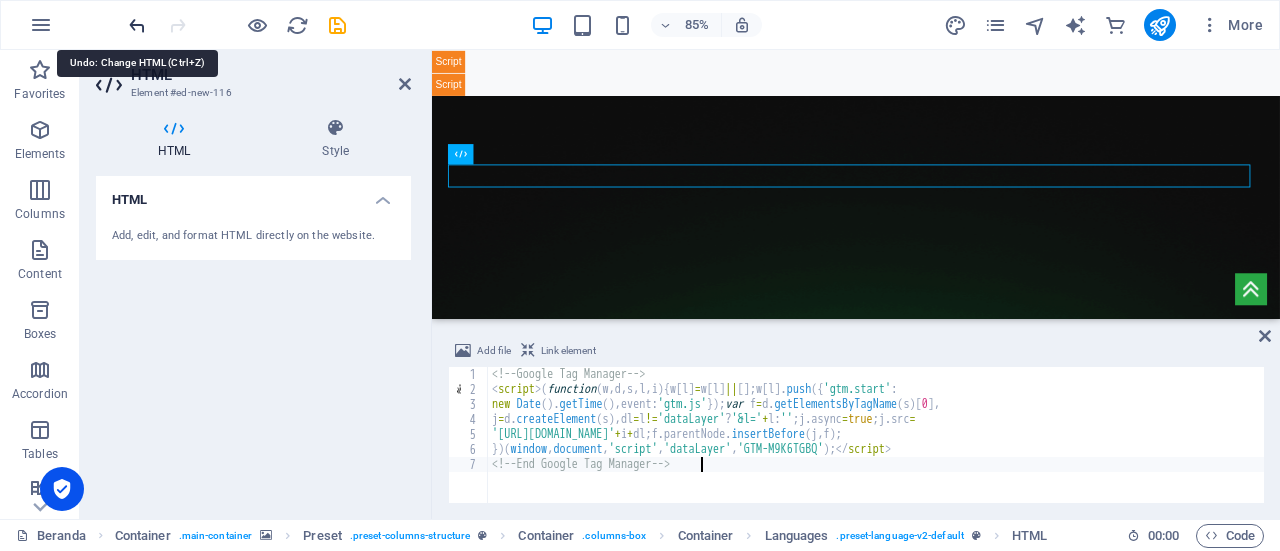 click at bounding box center (137, 25) 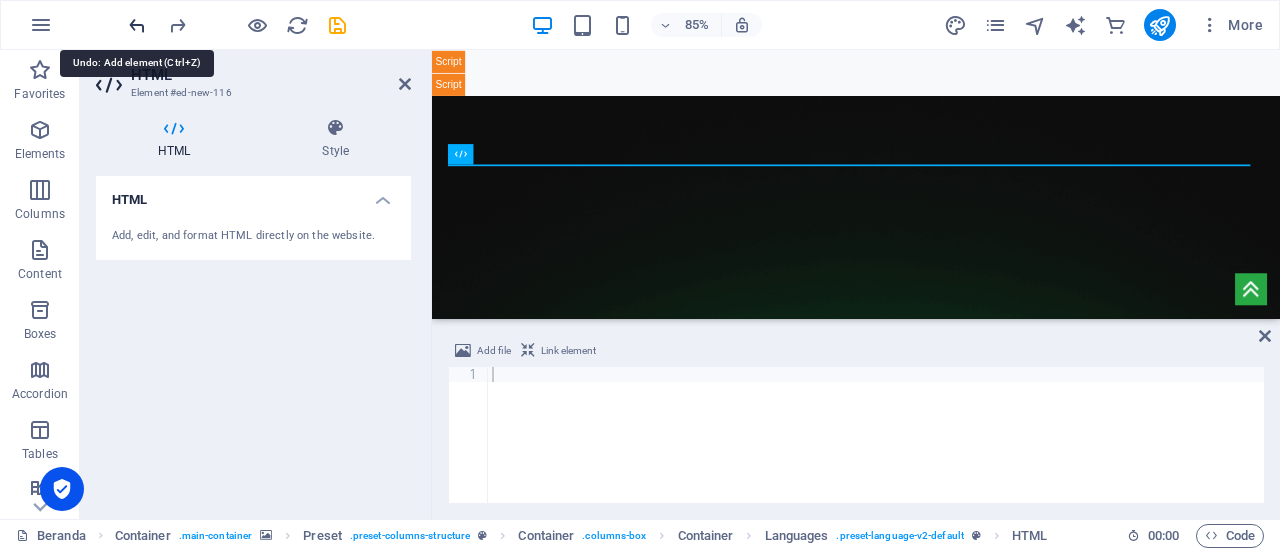 click at bounding box center (137, 25) 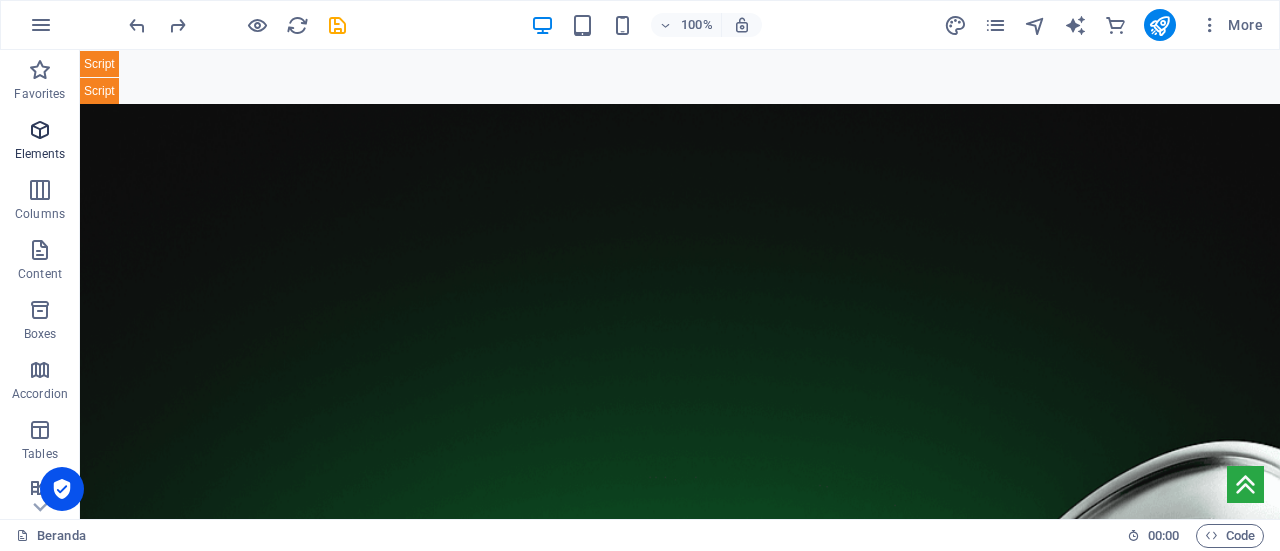click at bounding box center (40, 130) 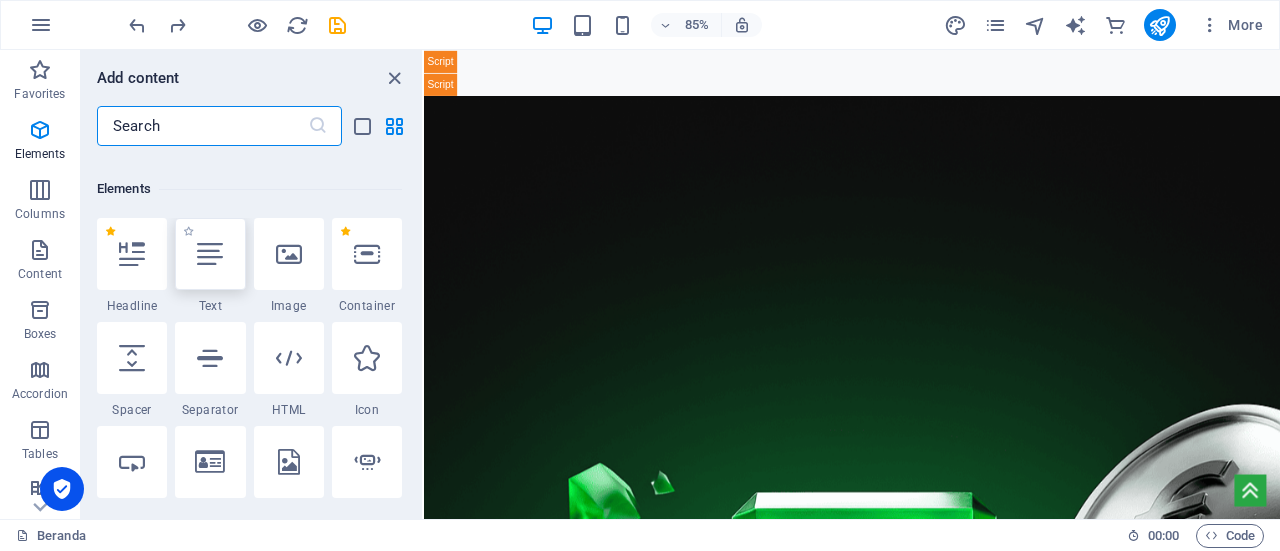 scroll, scrollTop: 377, scrollLeft: 0, axis: vertical 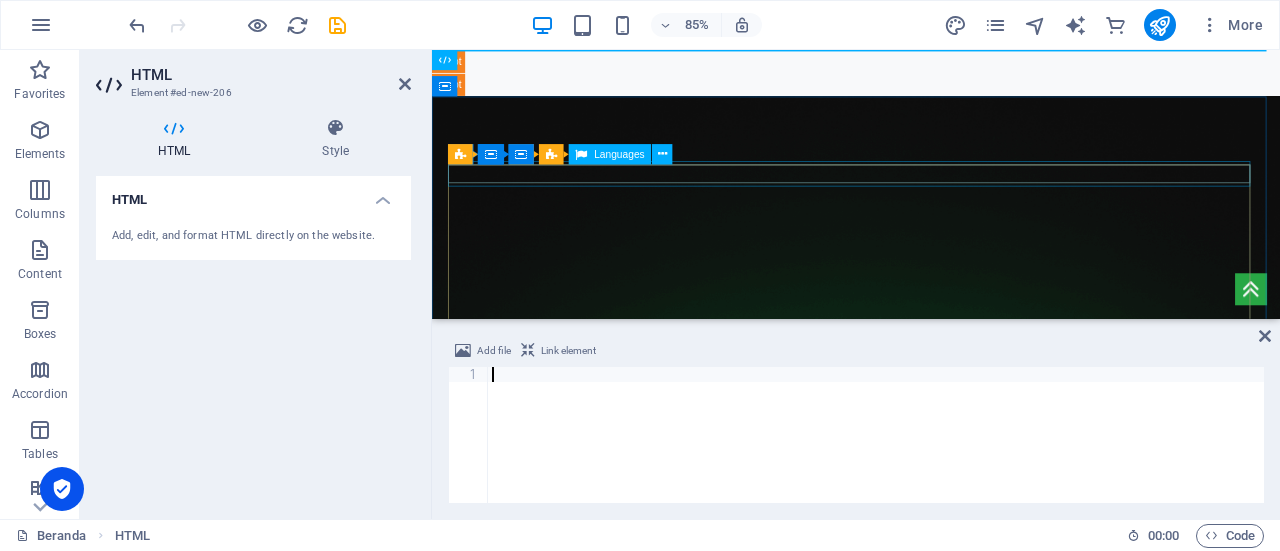 type on "<!-- End Google Tag Manager -->" 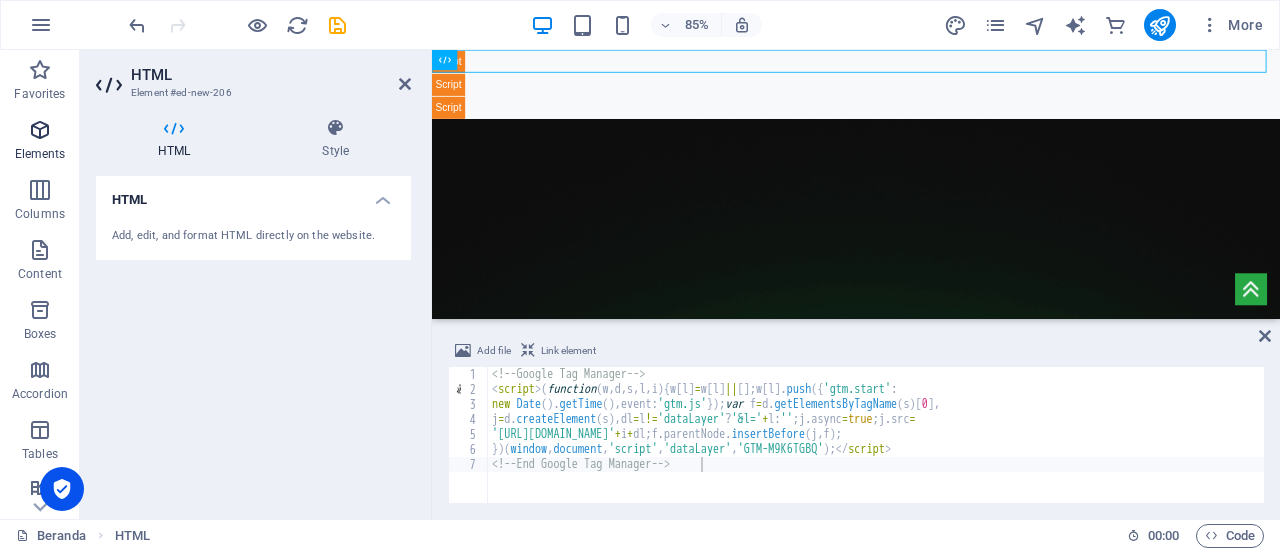 click at bounding box center [40, 130] 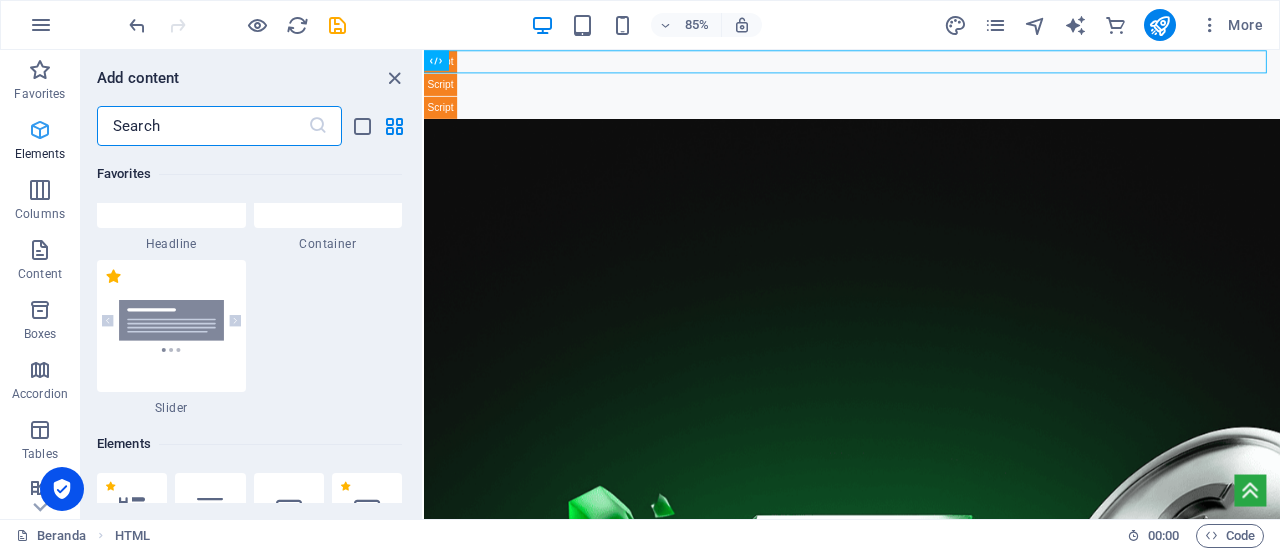 scroll, scrollTop: 377, scrollLeft: 0, axis: vertical 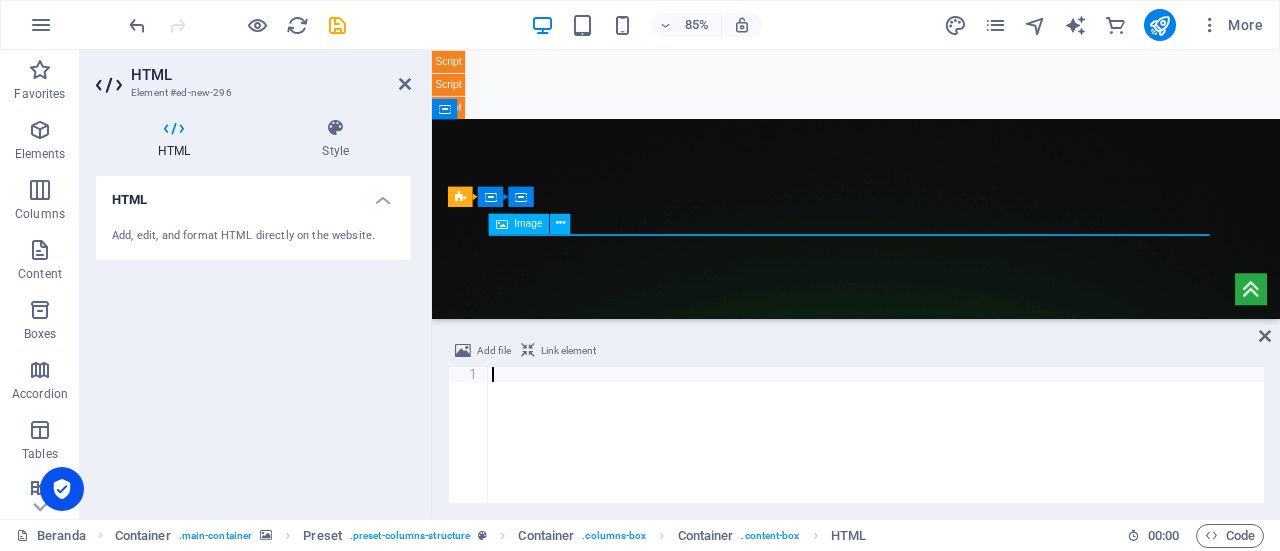 type on "<!-- End Google Tag Manager (noscript) -->" 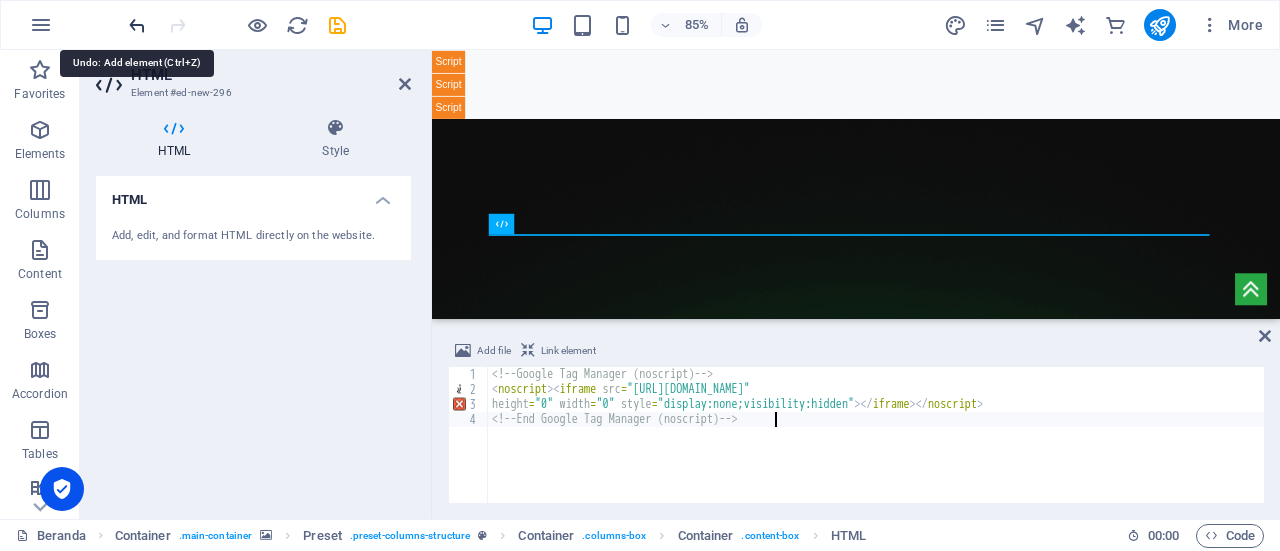 click at bounding box center (137, 25) 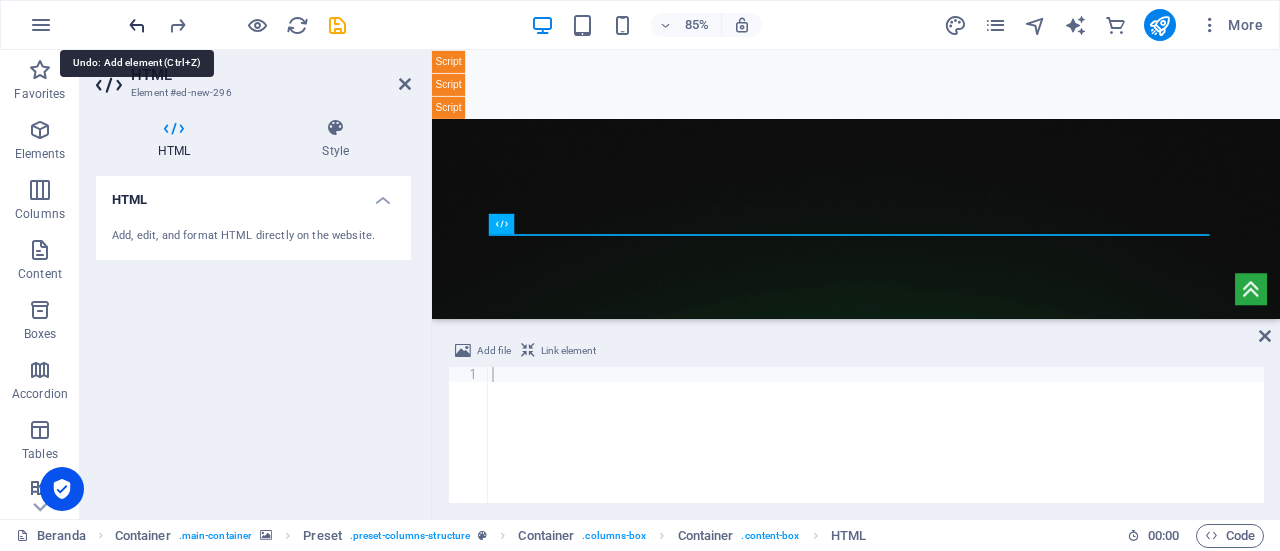 click at bounding box center (137, 25) 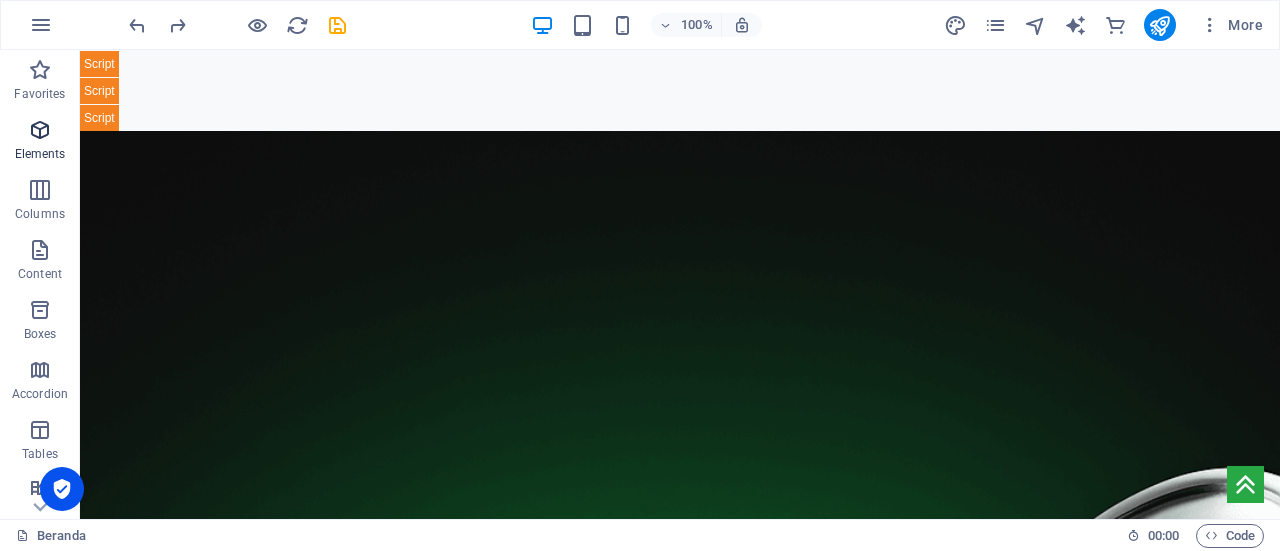 click at bounding box center (40, 130) 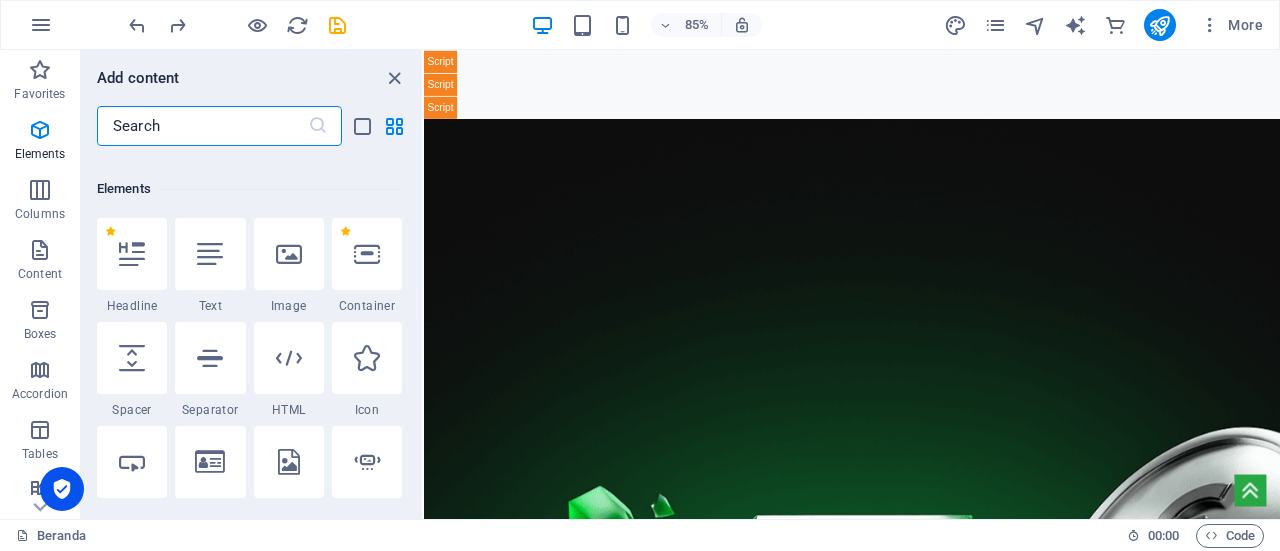 scroll, scrollTop: 377, scrollLeft: 0, axis: vertical 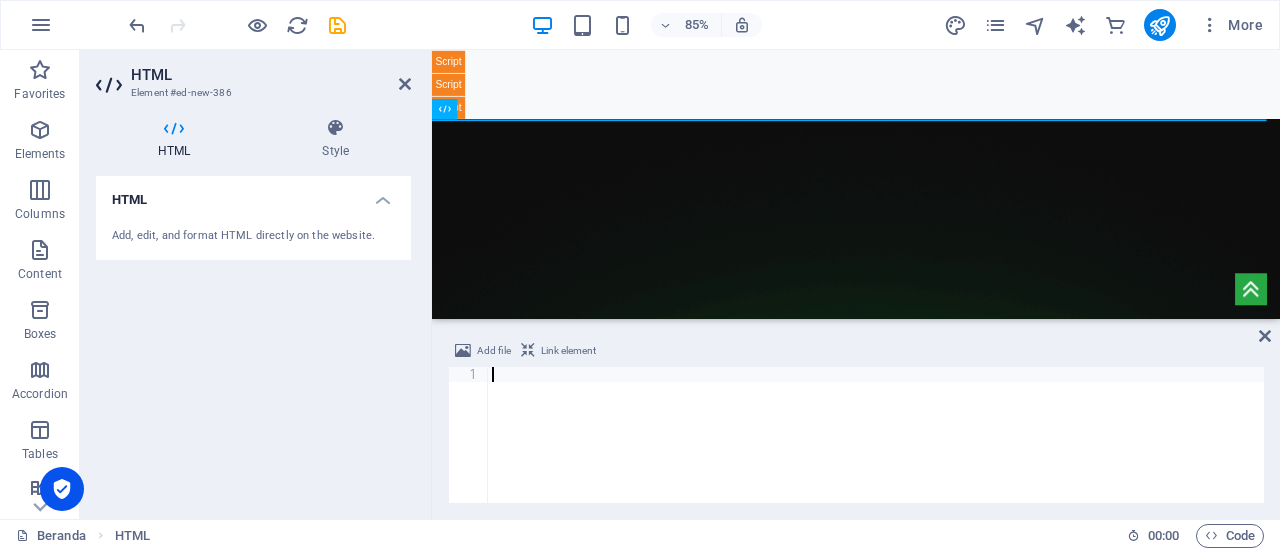 type on "<!-- End Google Tag Manager (noscript) -->" 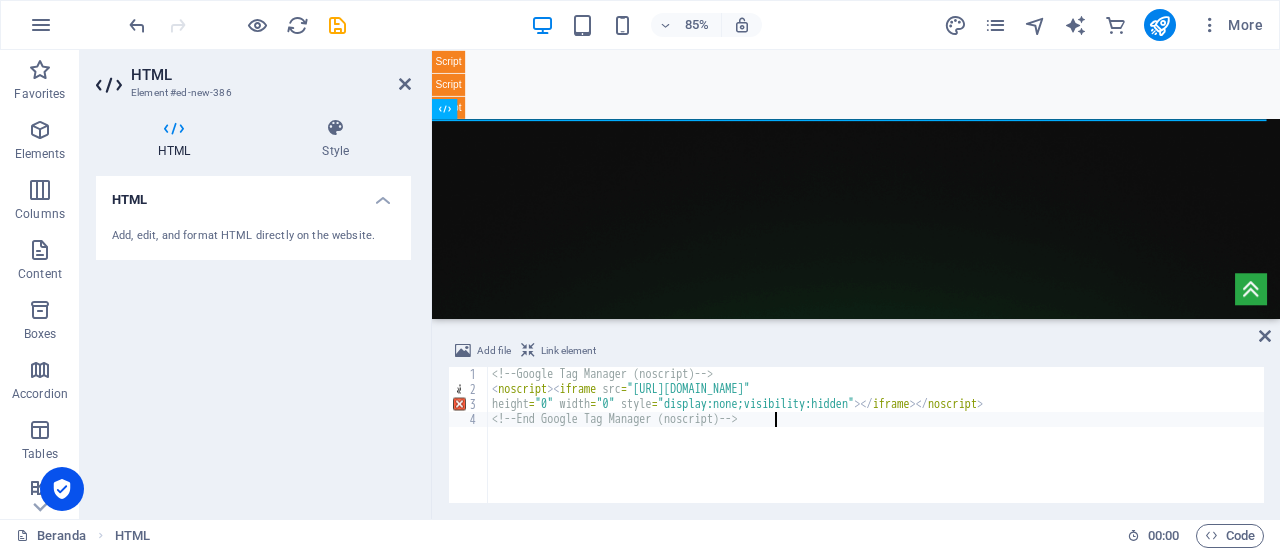 click at bounding box center (931, 628) 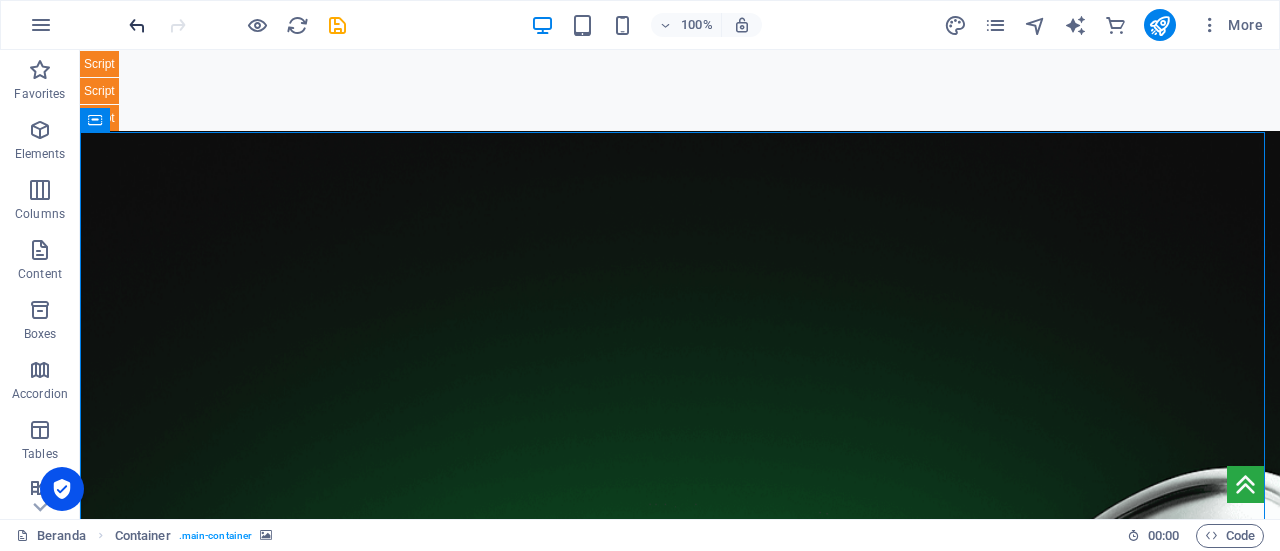 click at bounding box center [137, 25] 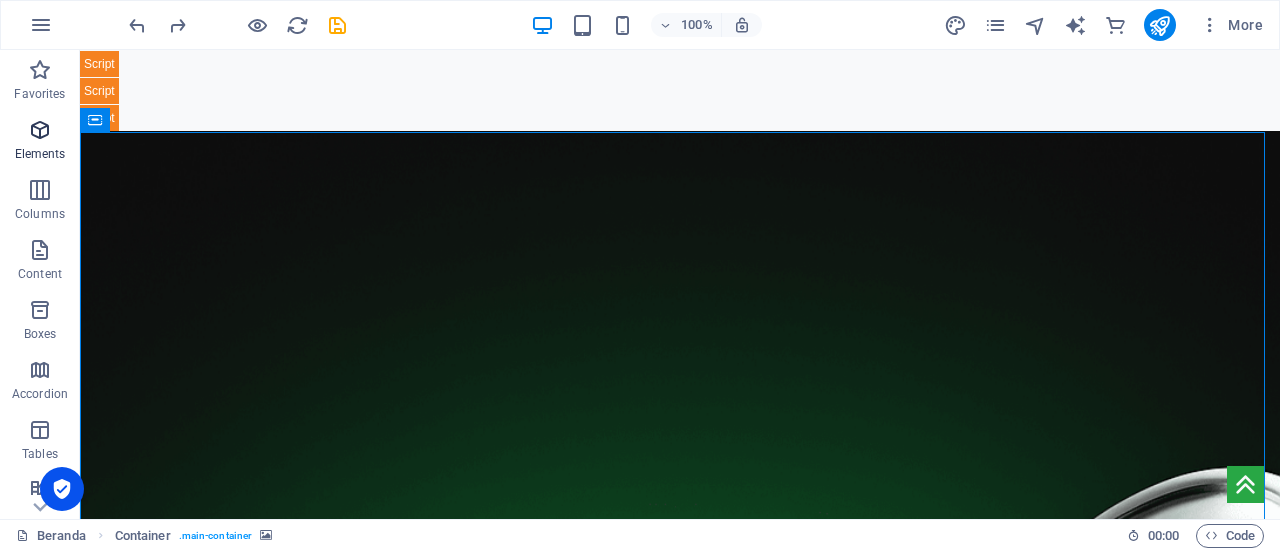 click on "Elements" at bounding box center [40, 142] 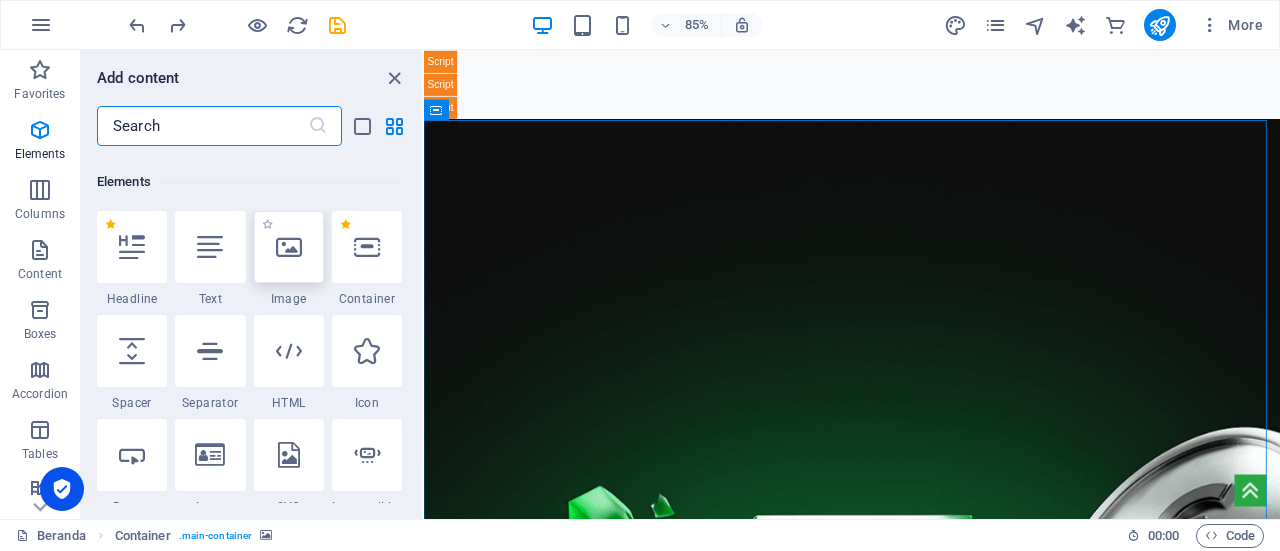scroll, scrollTop: 377, scrollLeft: 0, axis: vertical 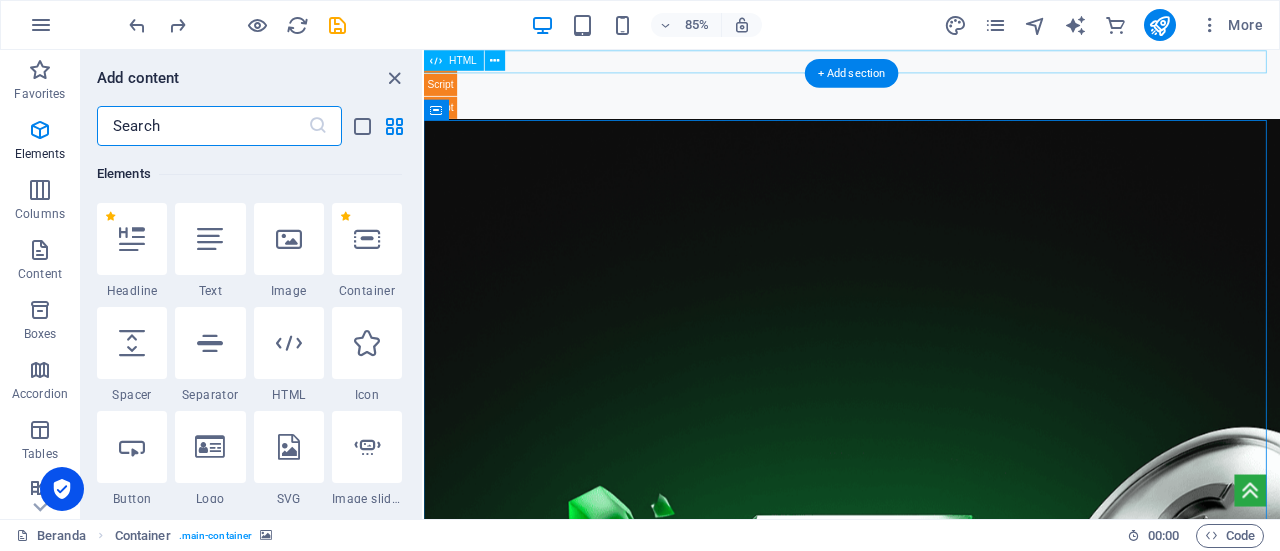 click at bounding box center [927, 63] 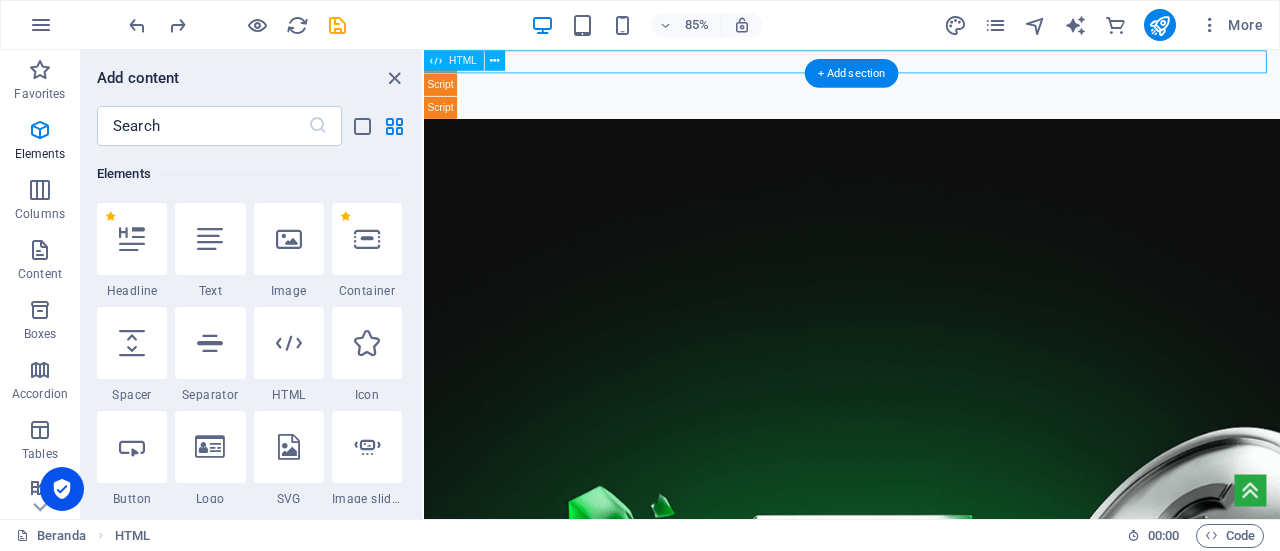 click at bounding box center [927, 63] 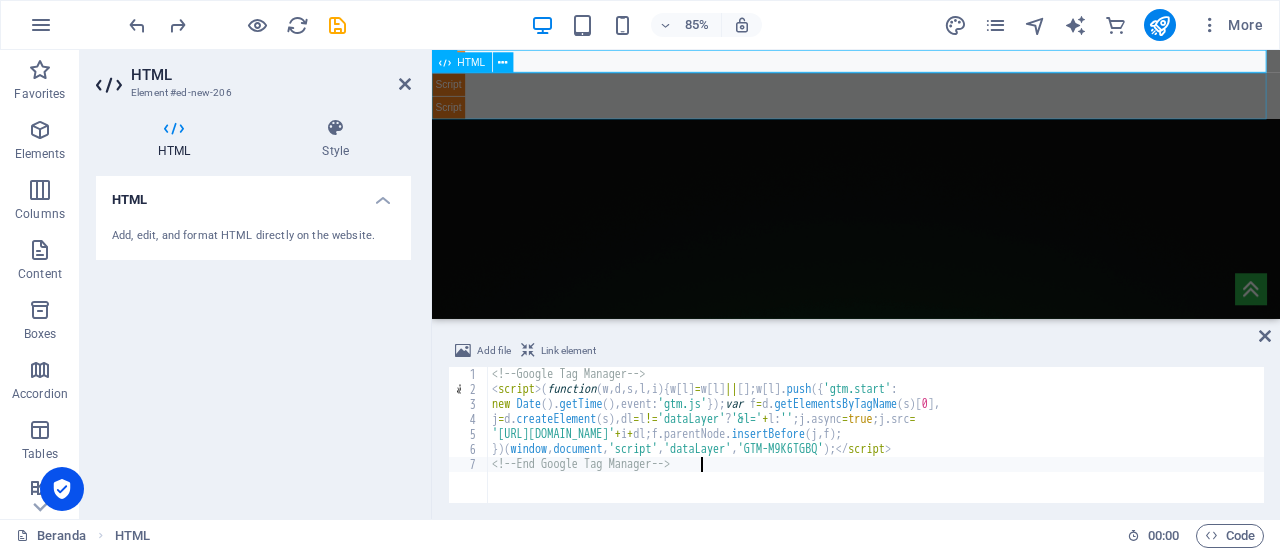 click at bounding box center (931, 104) 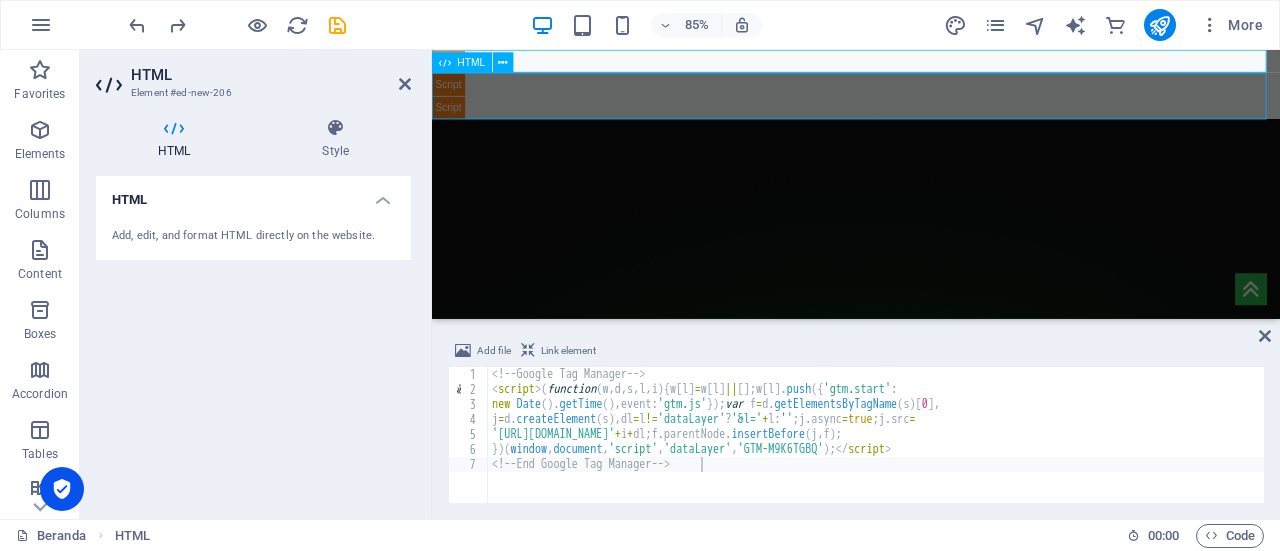 click at bounding box center (931, 104) 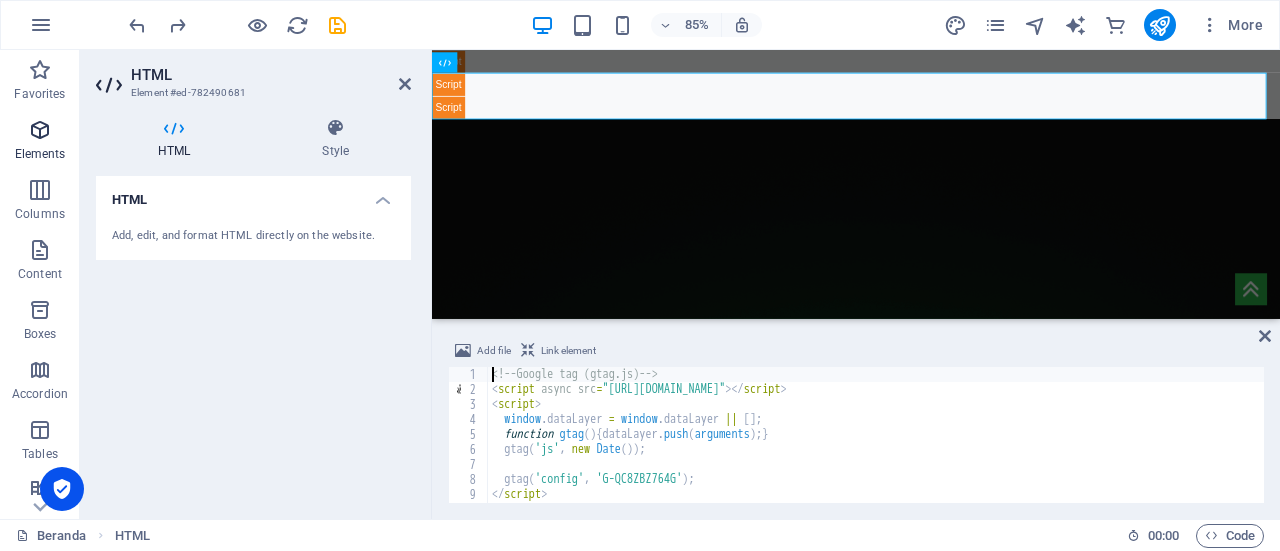 click at bounding box center (40, 130) 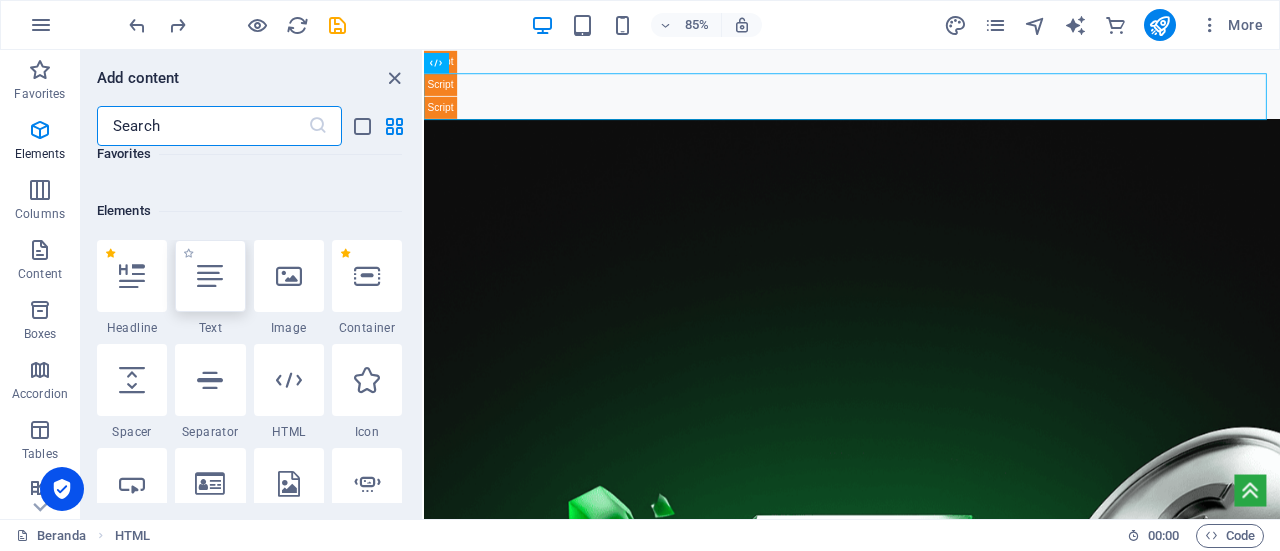 scroll, scrollTop: 377, scrollLeft: 0, axis: vertical 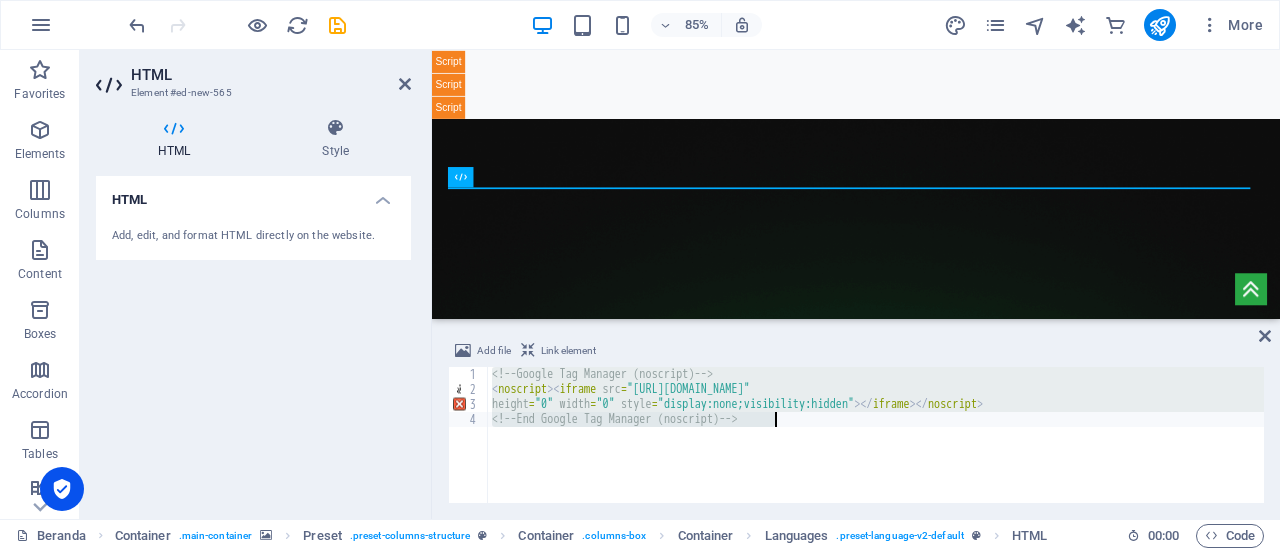 paste 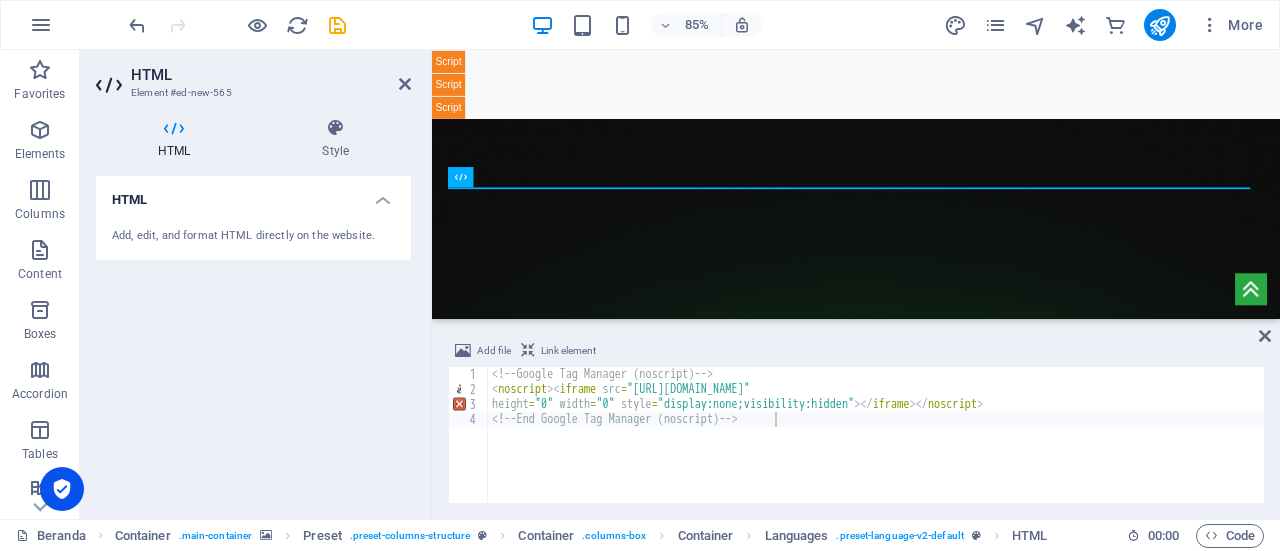 click on "HTML Add, edit, and format HTML directly on the website." at bounding box center (253, 339) 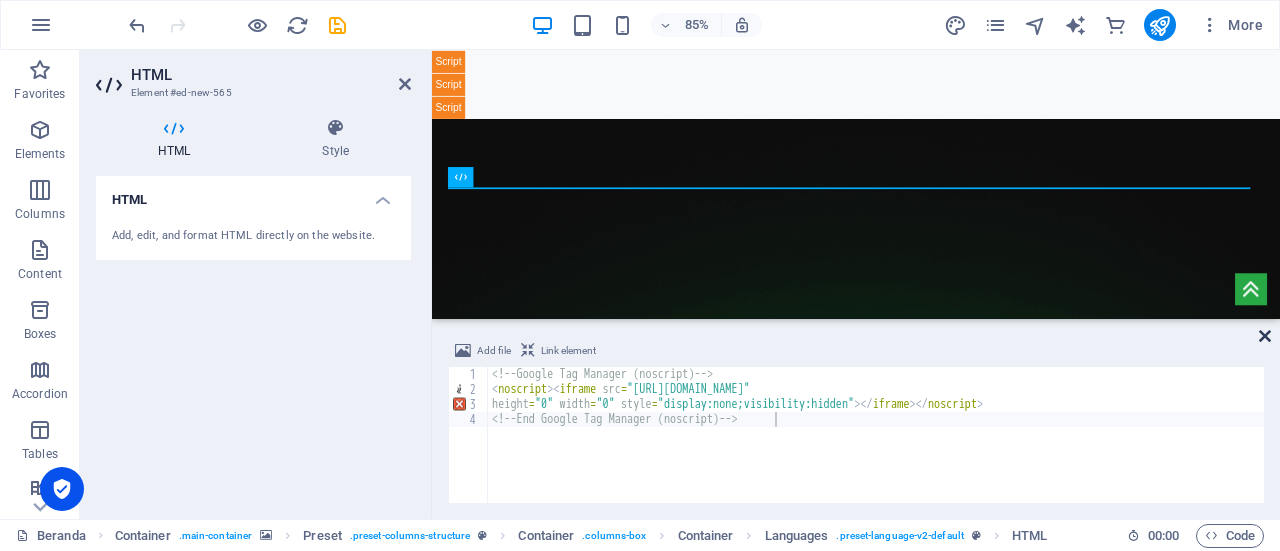 click at bounding box center [1265, 336] 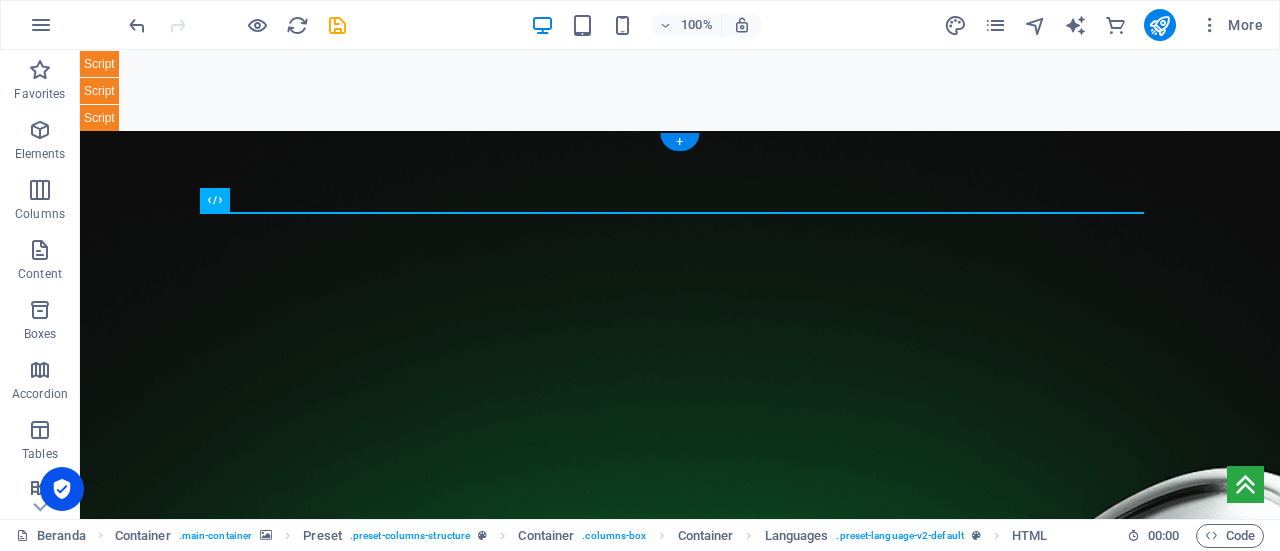click at bounding box center (680, 628) 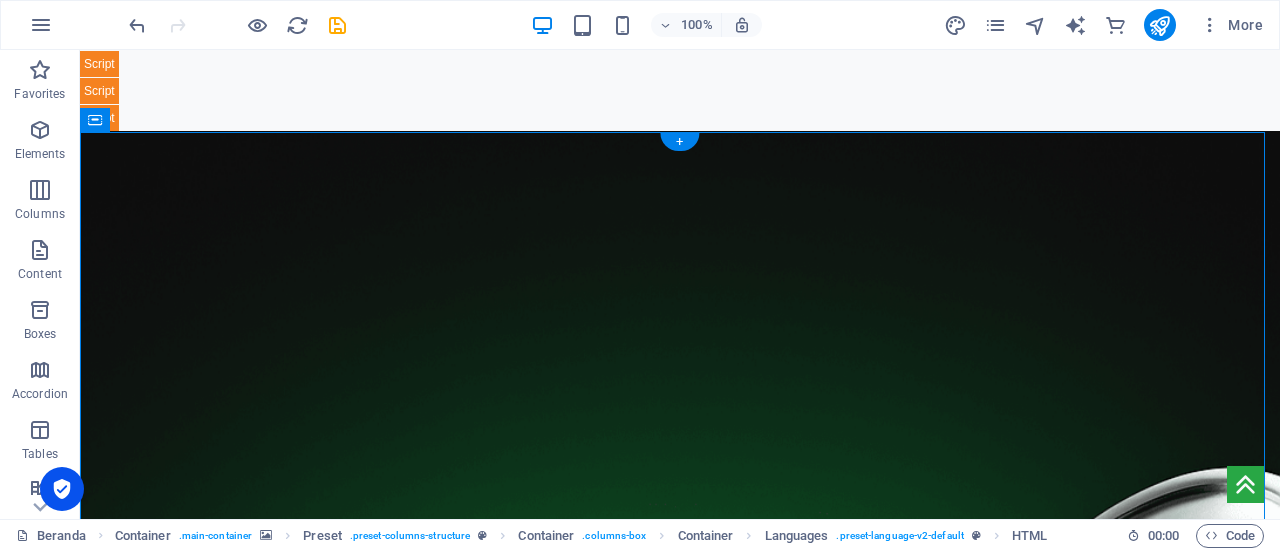 click at bounding box center [680, 628] 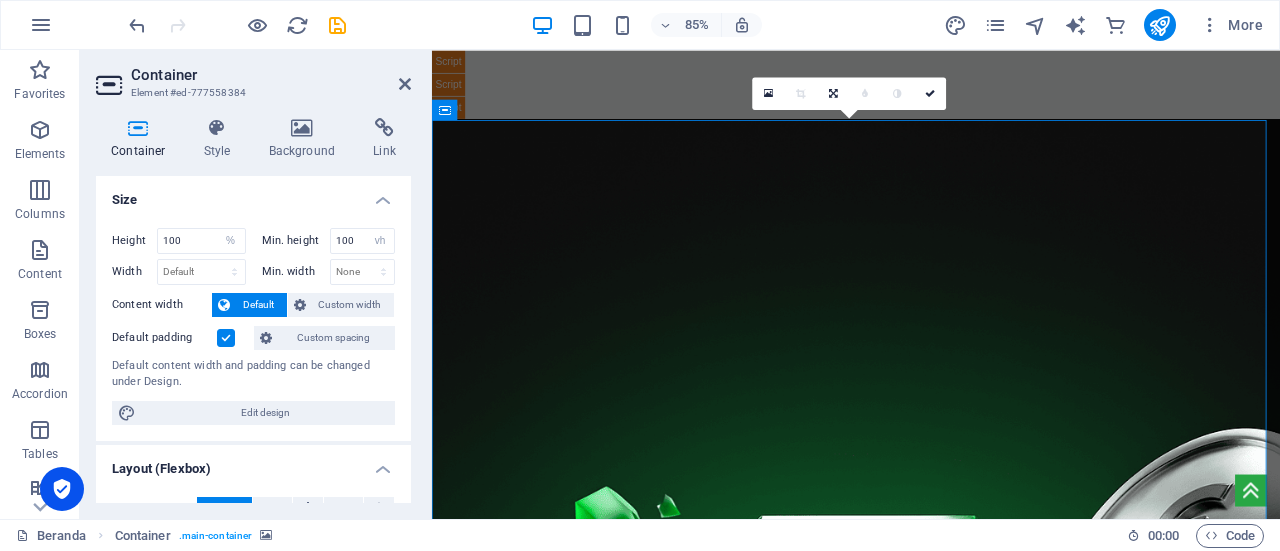 click on "Container" at bounding box center (271, 75) 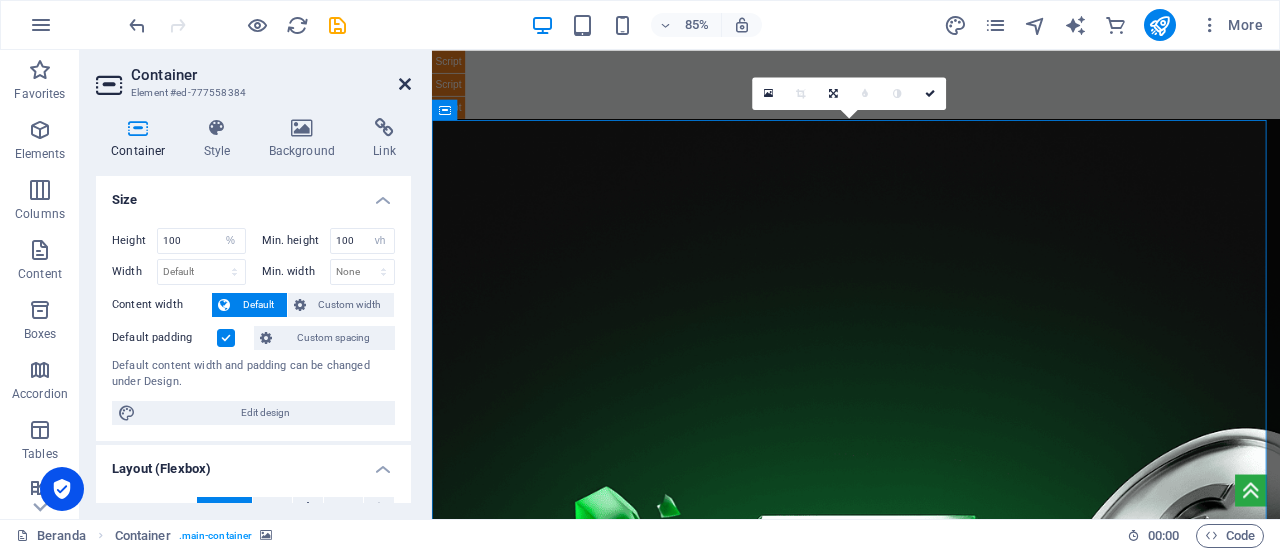 click at bounding box center [405, 84] 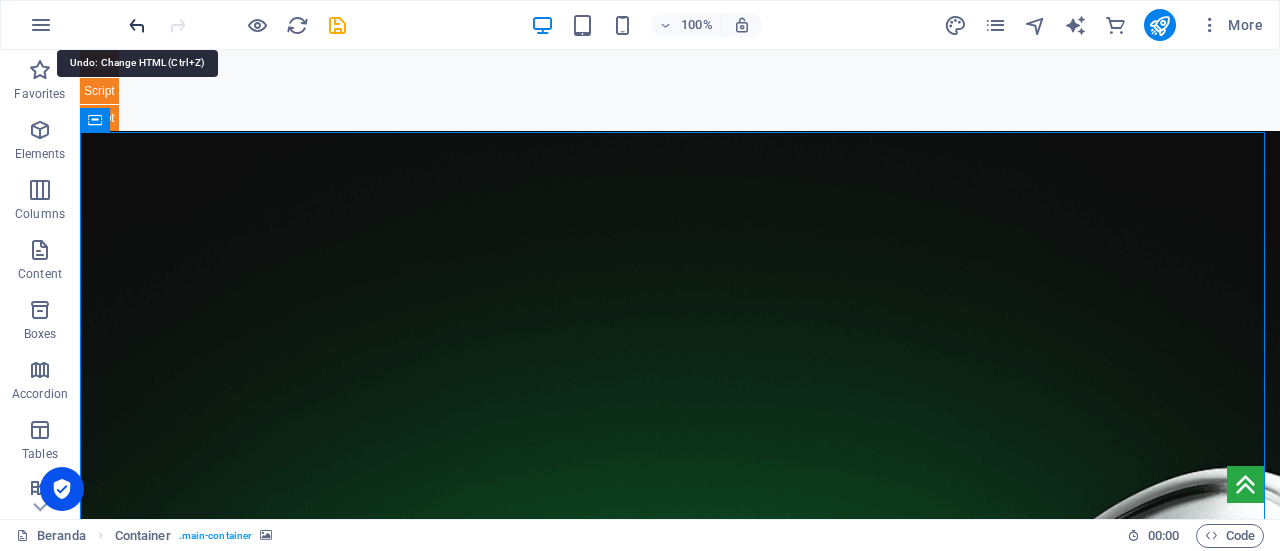 click at bounding box center [137, 25] 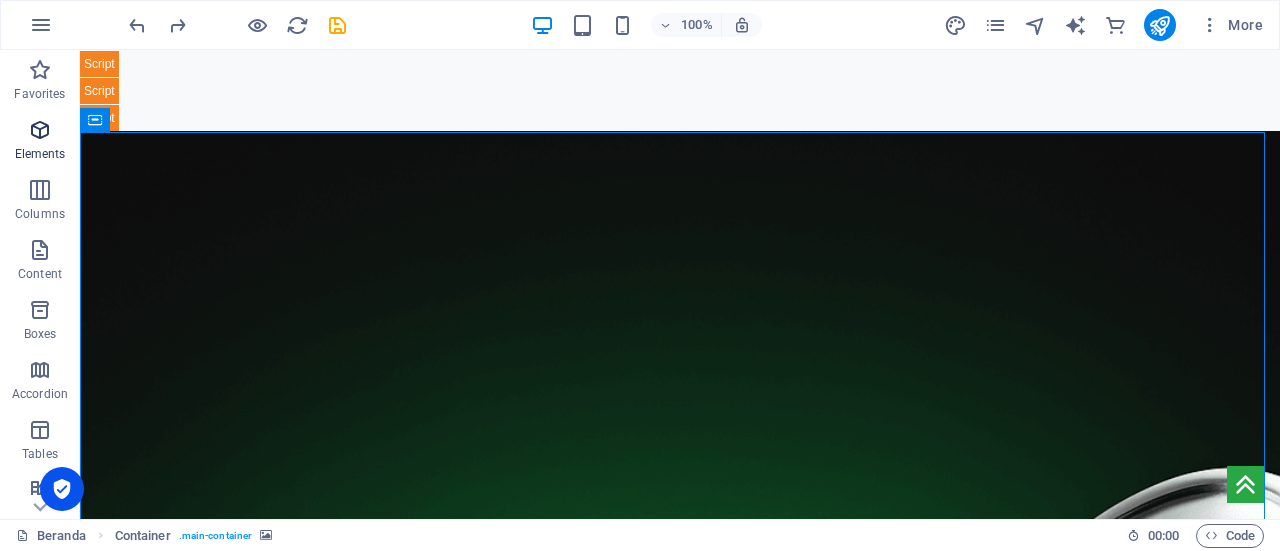 click on "Elements" at bounding box center (40, 154) 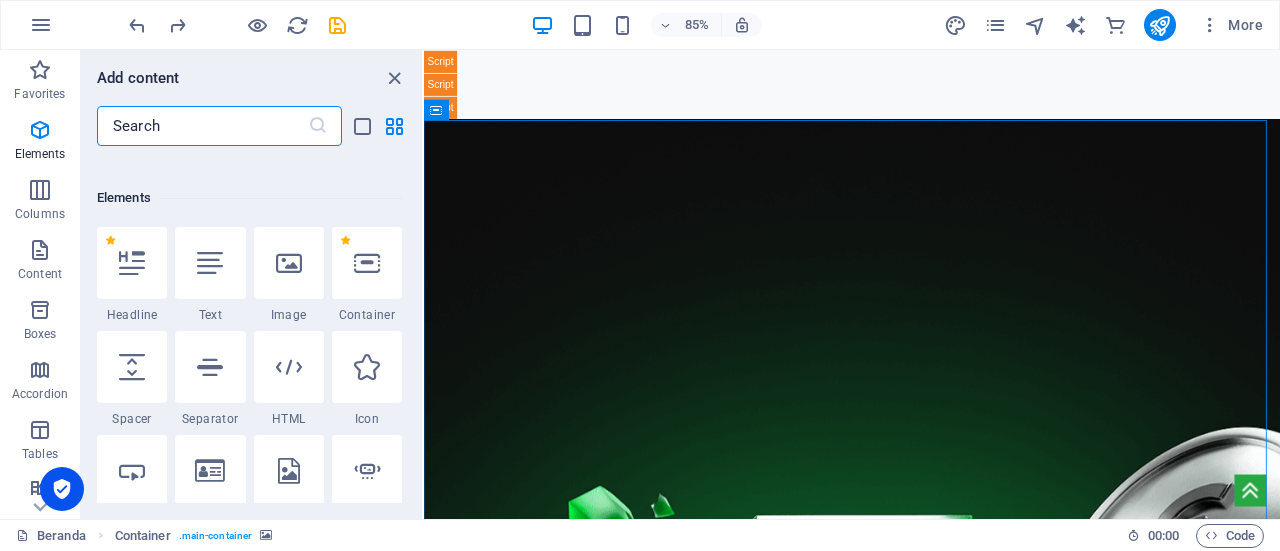 scroll, scrollTop: 377, scrollLeft: 0, axis: vertical 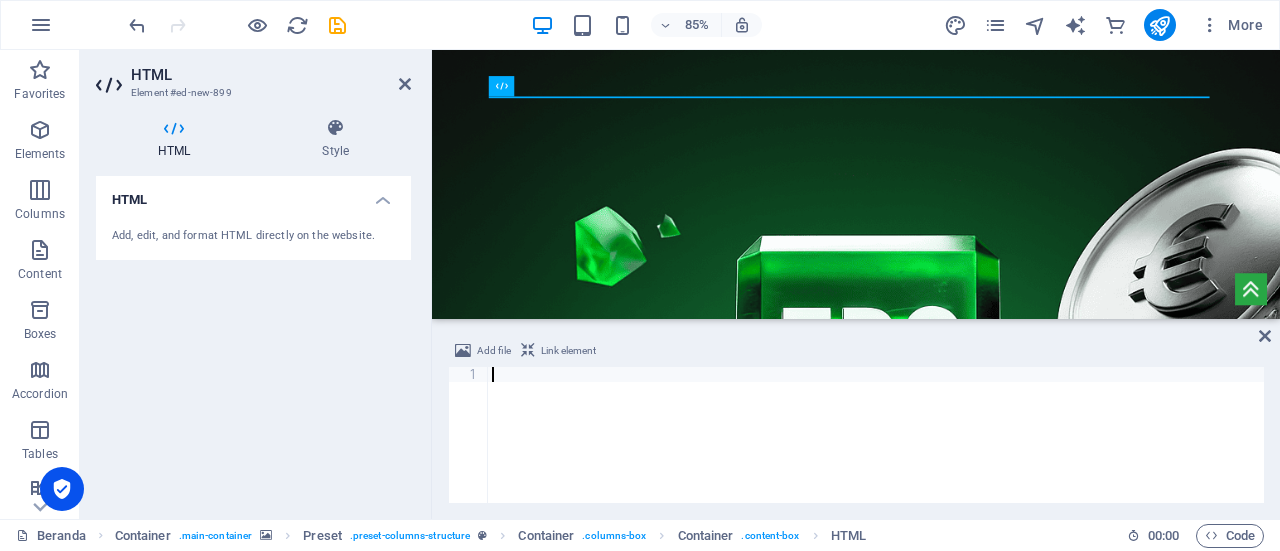 type on "<!-- End Google Tag Manager (noscript) -->" 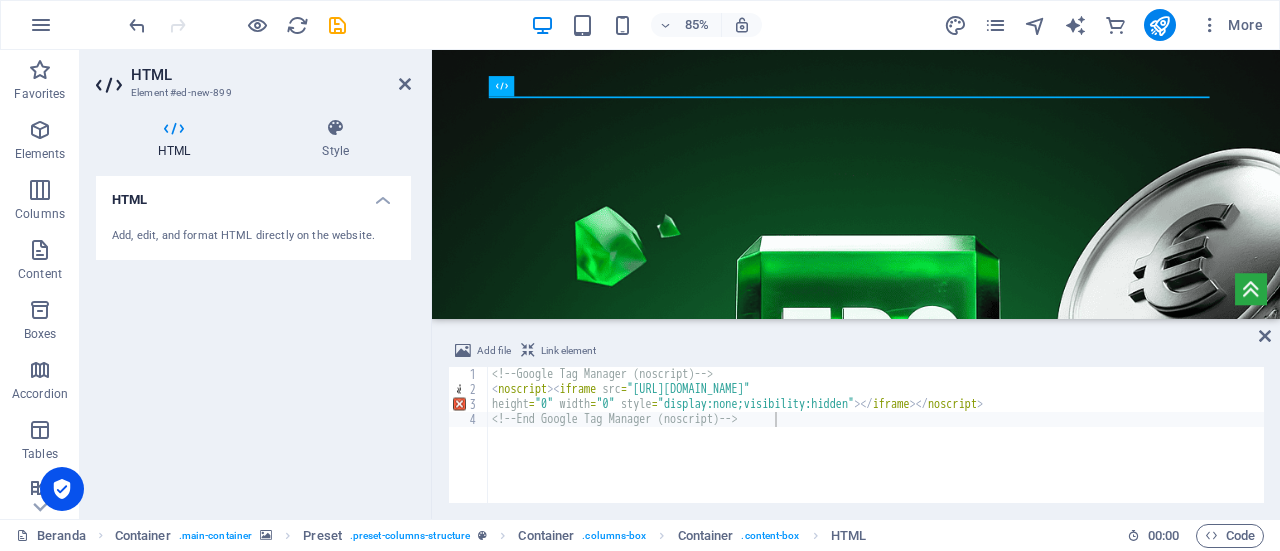 click on "HTML Add, edit, and format HTML directly on the website." at bounding box center (253, 339) 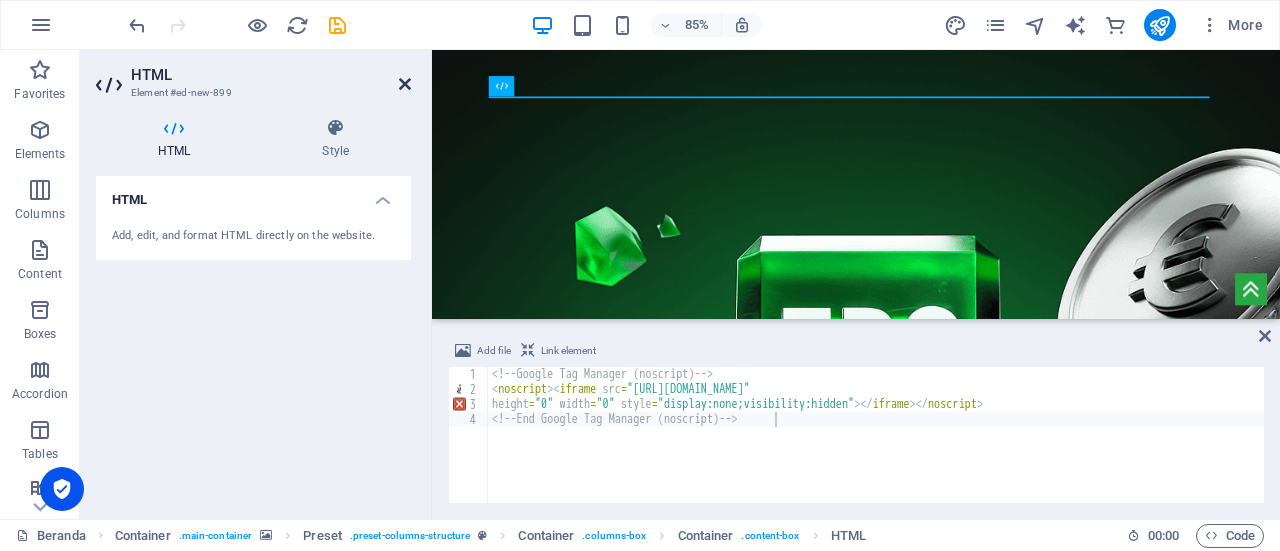 click at bounding box center (405, 84) 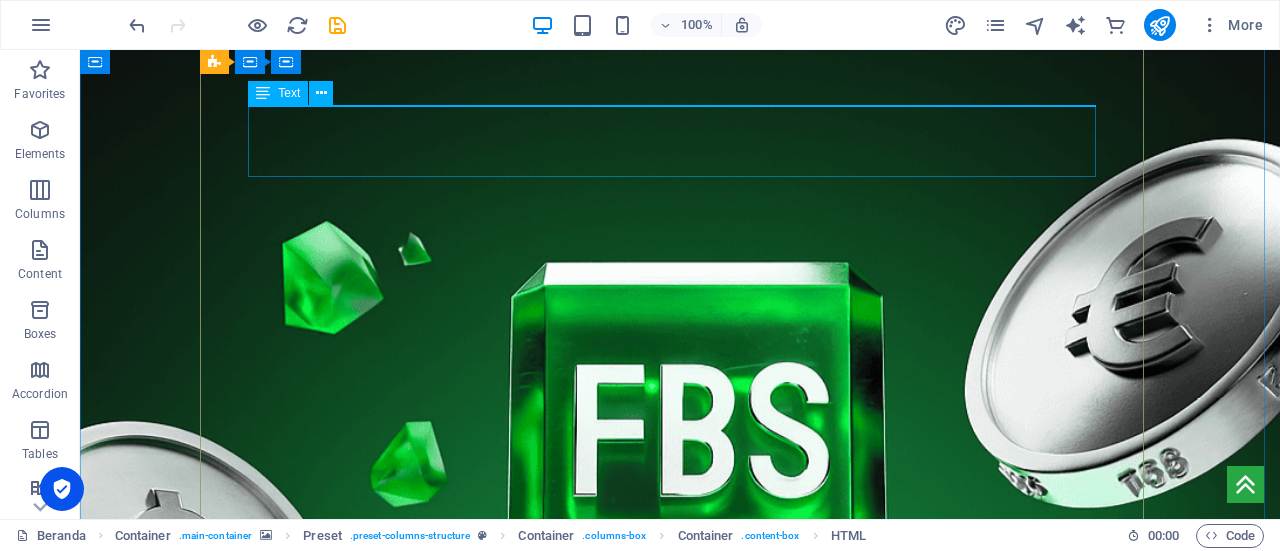 scroll, scrollTop: 129, scrollLeft: 0, axis: vertical 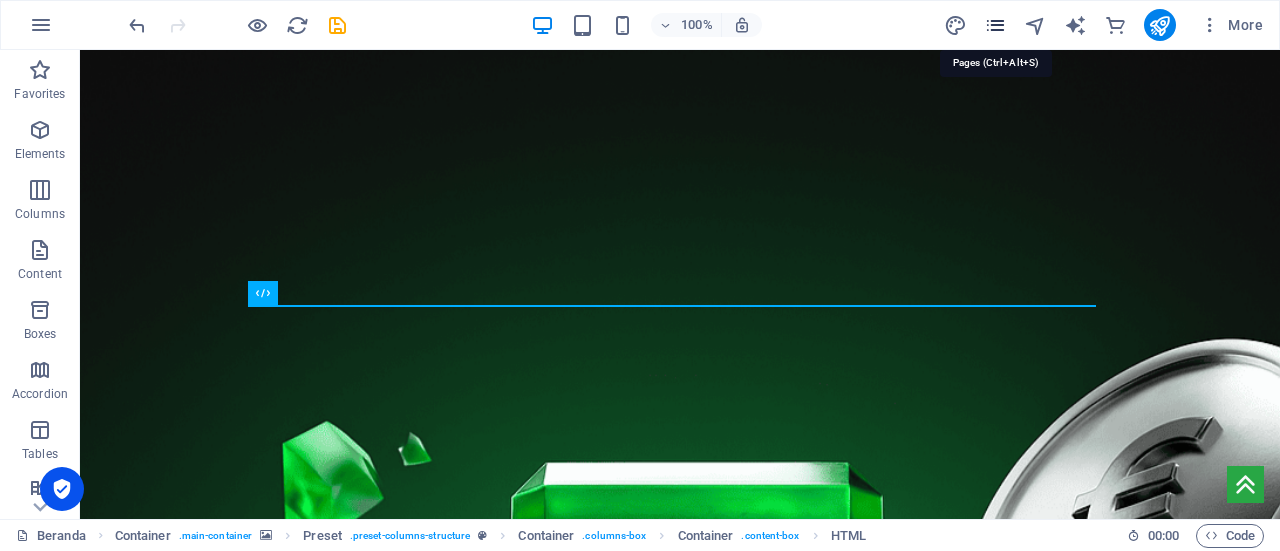 click at bounding box center [995, 25] 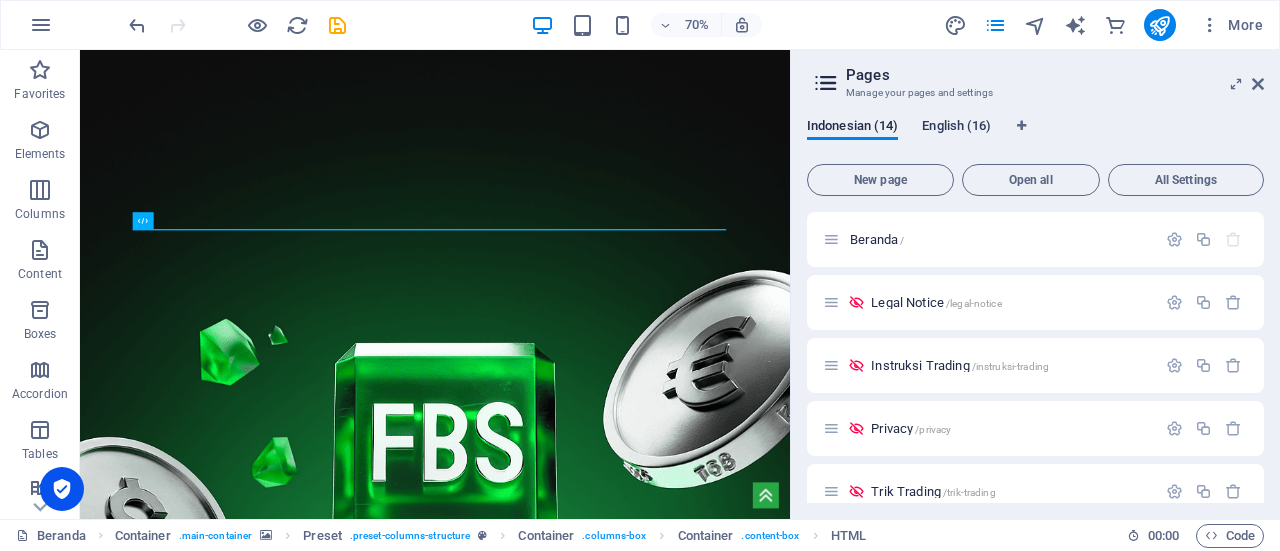 click on "English (16)" at bounding box center [956, 128] 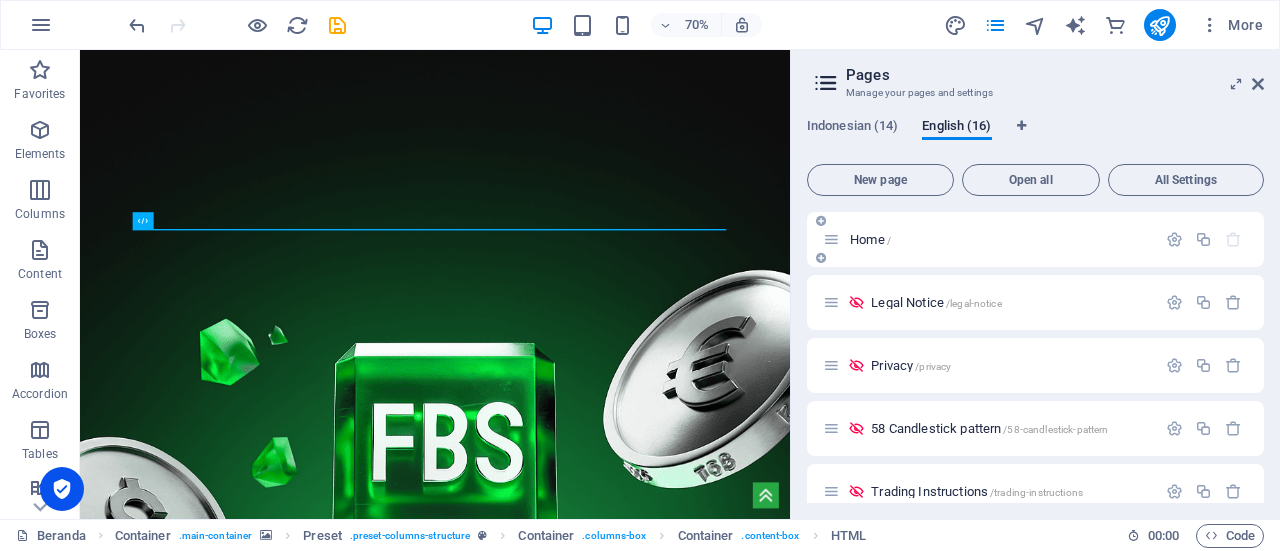 click on "Home /" at bounding box center [870, 239] 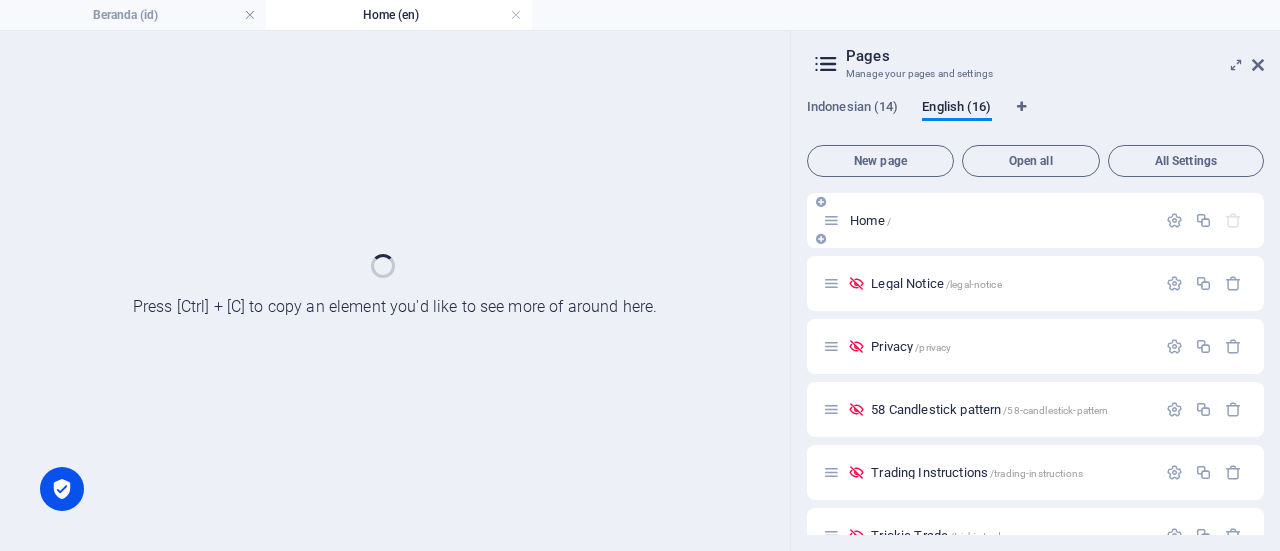 scroll, scrollTop: 0, scrollLeft: 0, axis: both 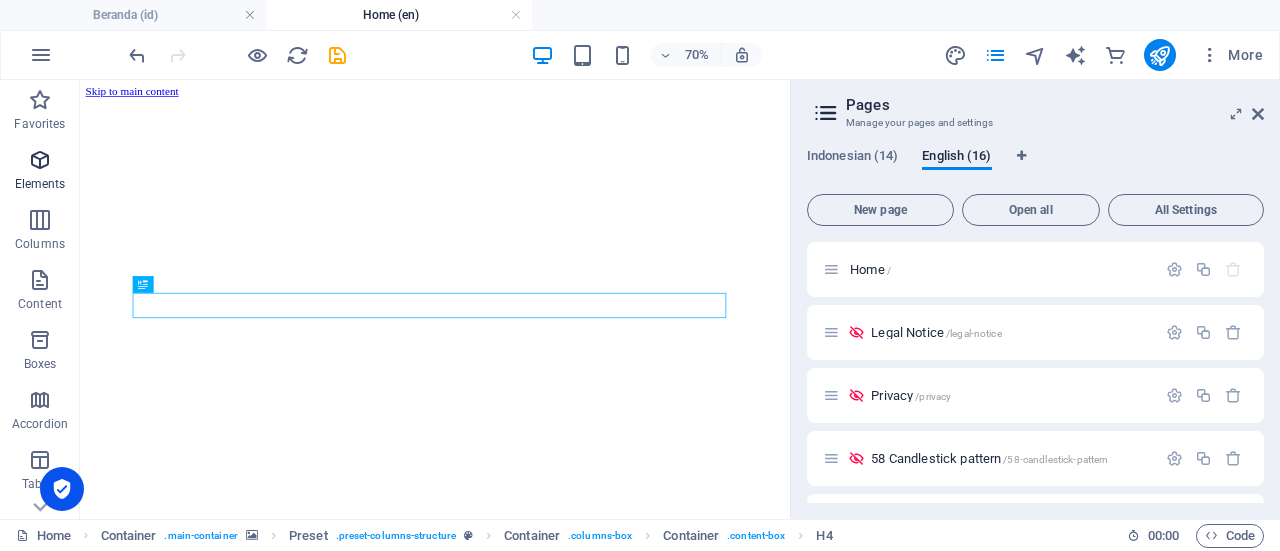 click at bounding box center (40, 160) 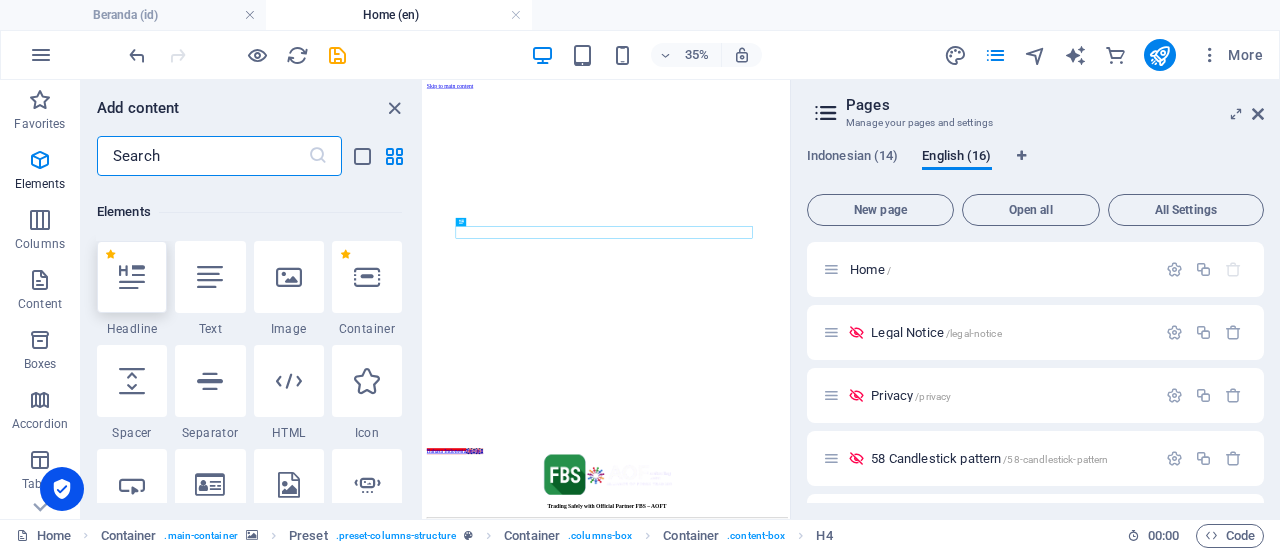 scroll, scrollTop: 377, scrollLeft: 0, axis: vertical 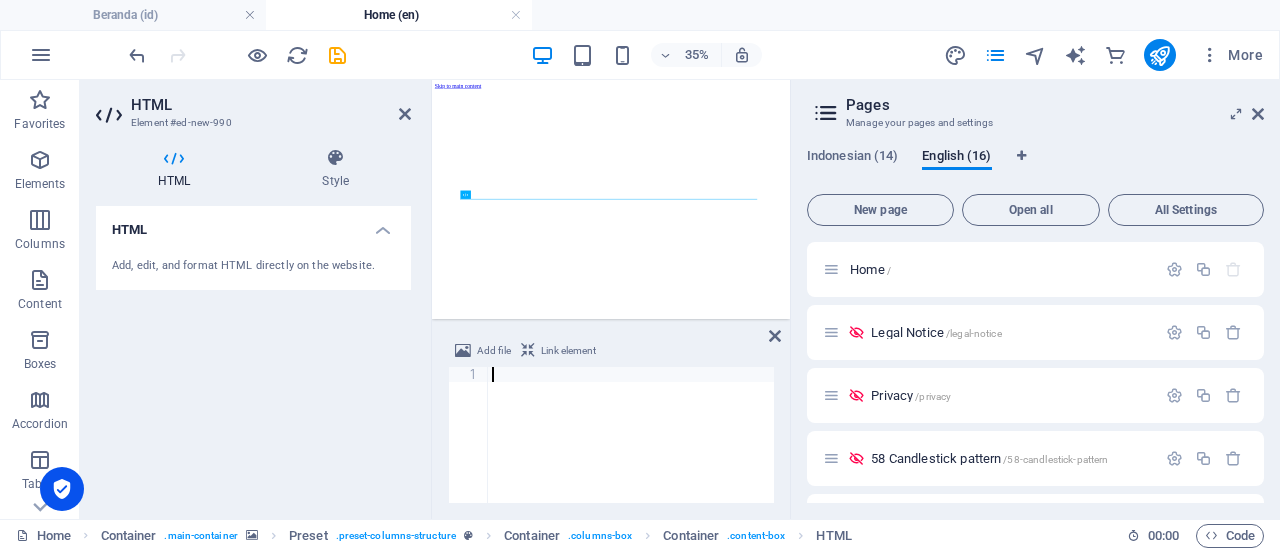 type on "<!-- End Google Tag Manager (noscript) -->" 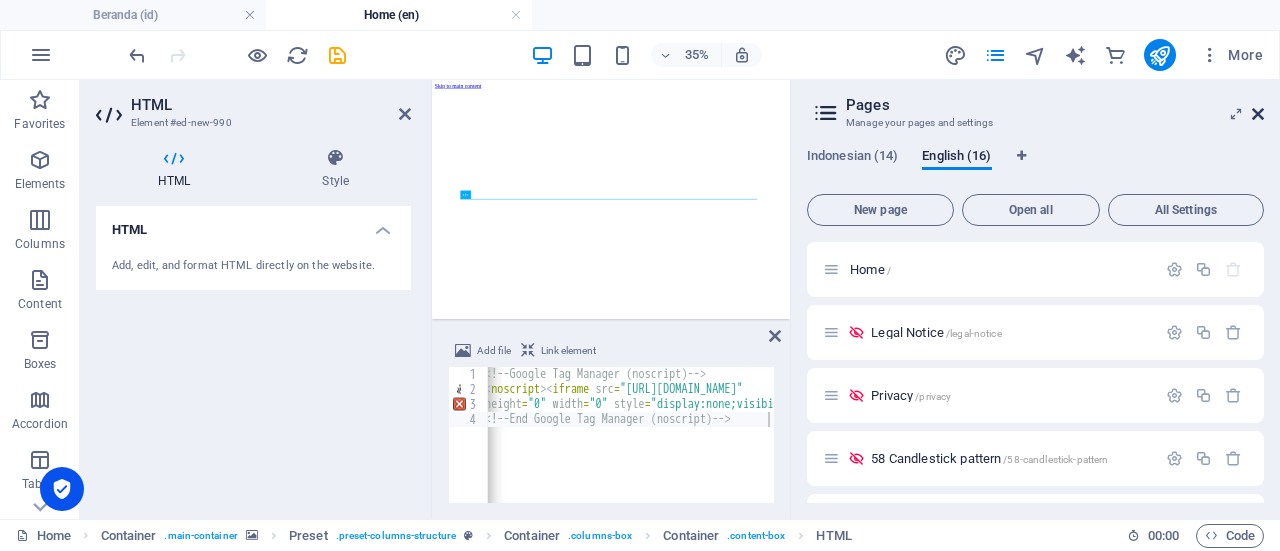 click at bounding box center [1258, 114] 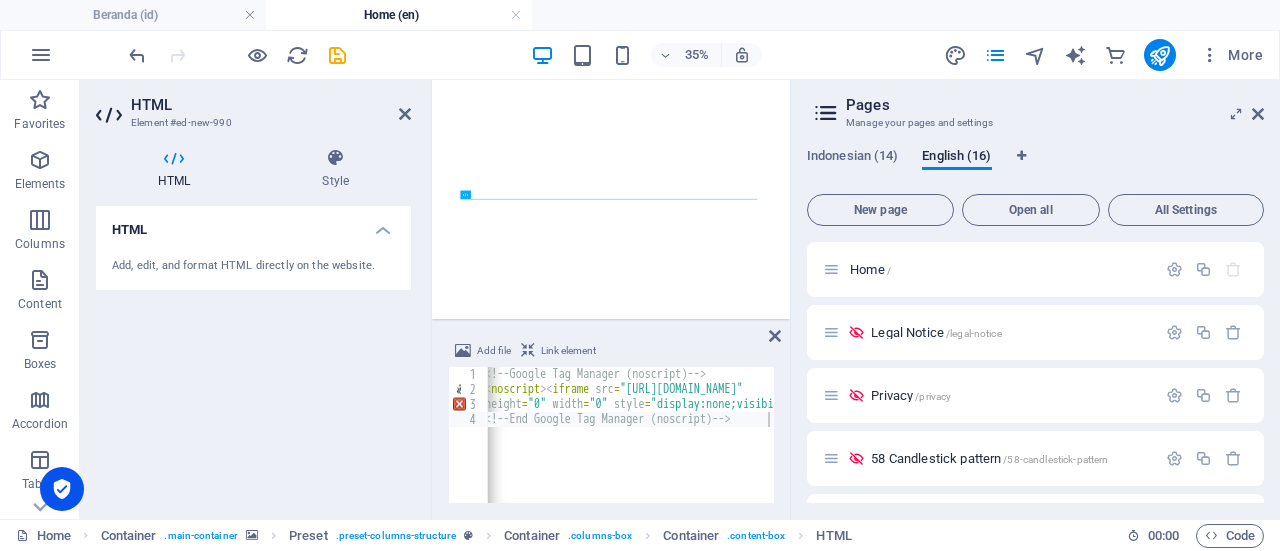 scroll, scrollTop: 0, scrollLeft: 0, axis: both 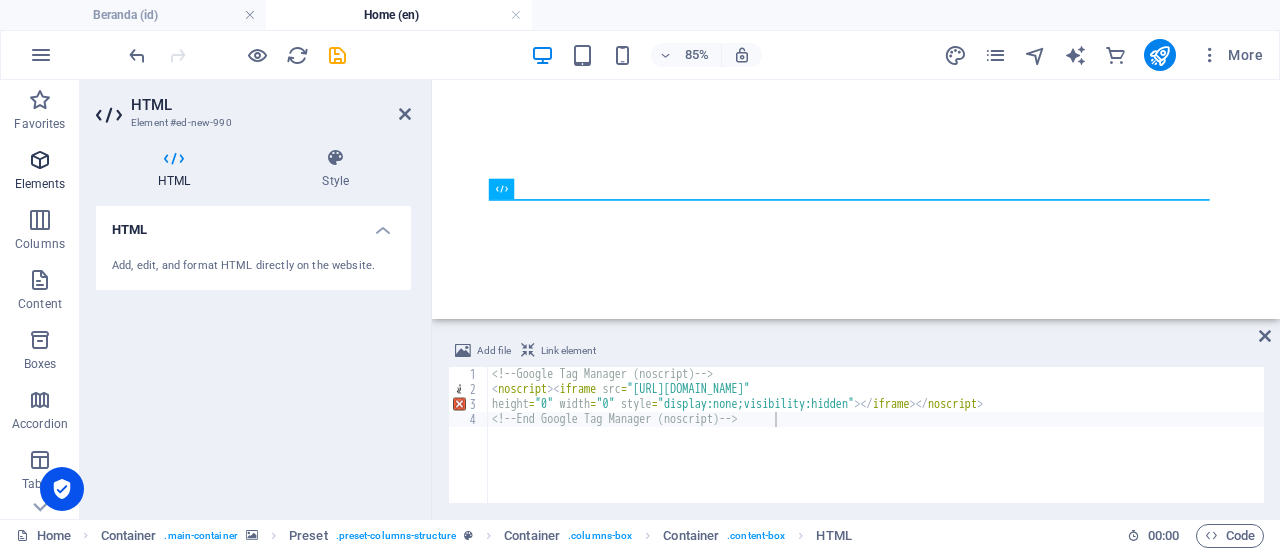 click at bounding box center (40, 160) 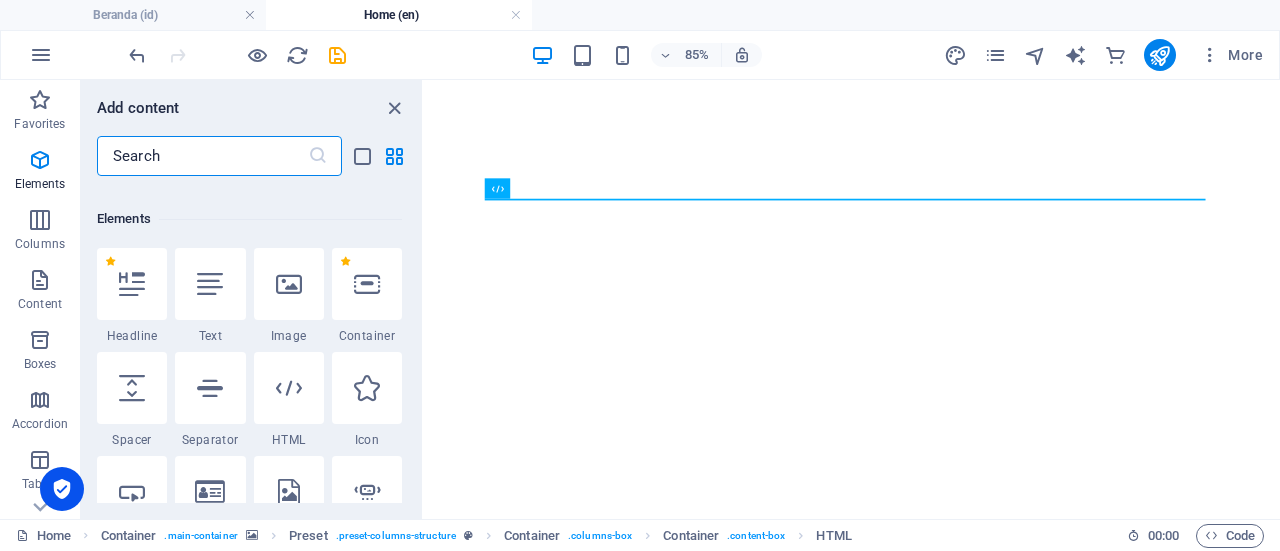 scroll, scrollTop: 377, scrollLeft: 0, axis: vertical 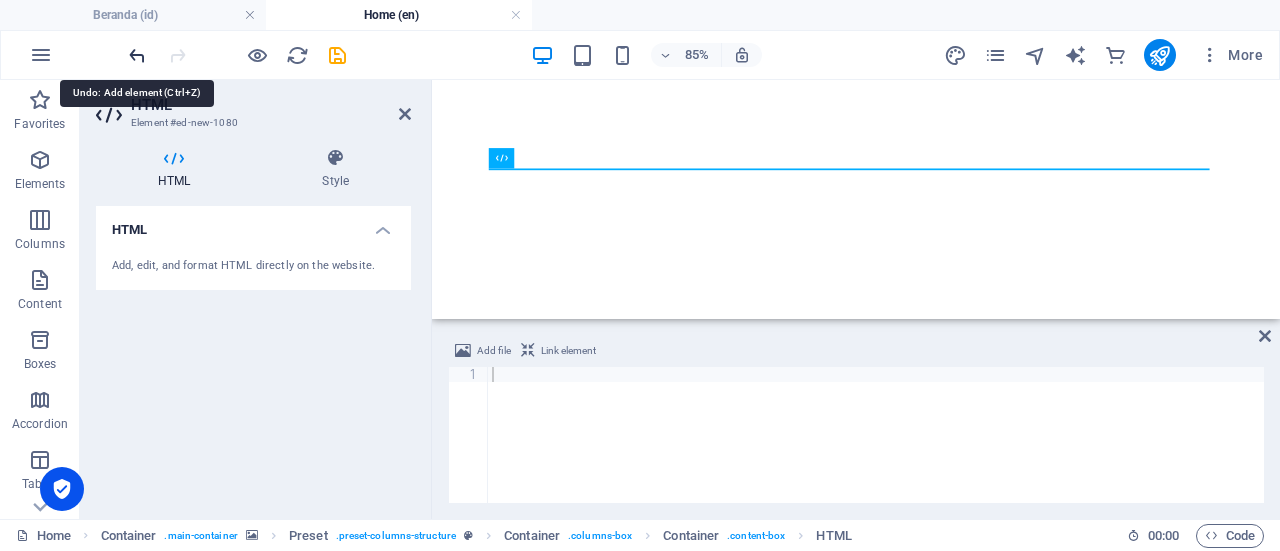 click at bounding box center (137, 55) 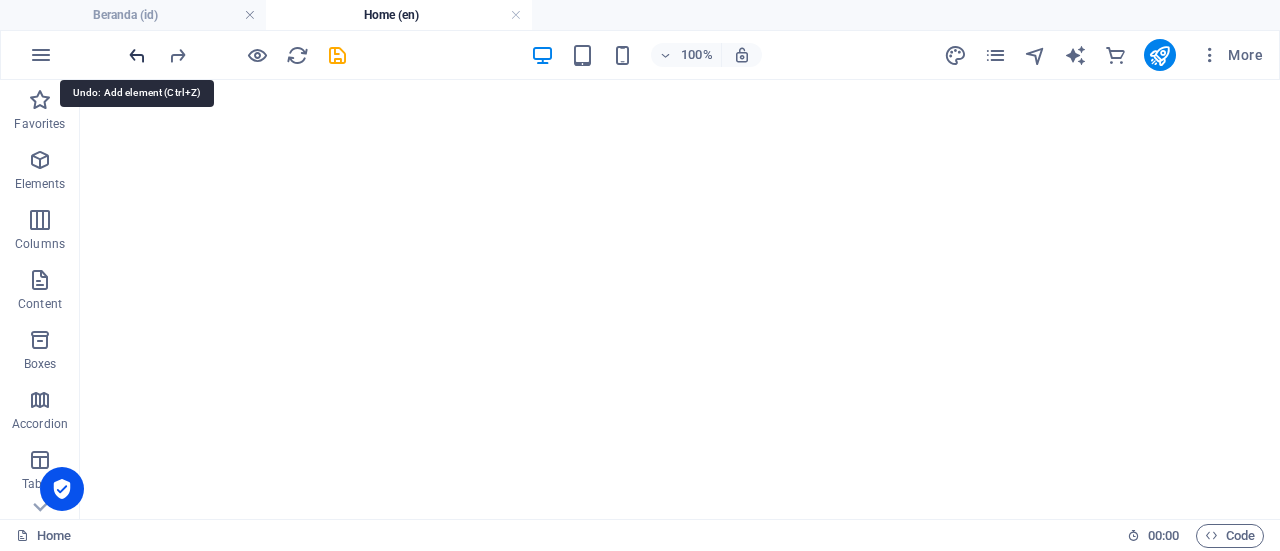 click at bounding box center (137, 55) 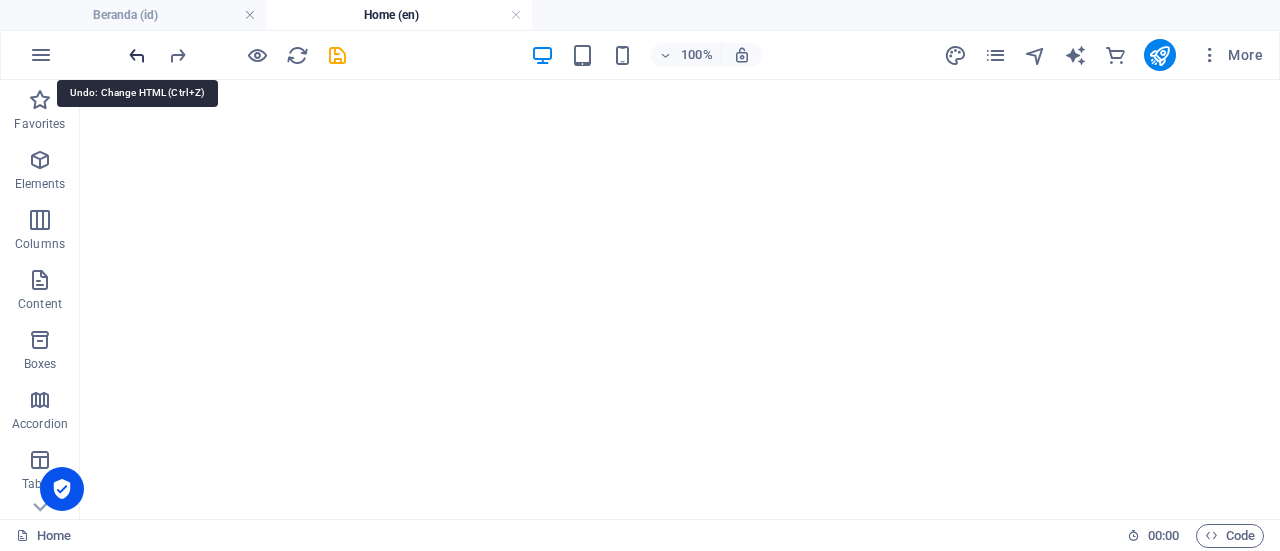 click at bounding box center [137, 55] 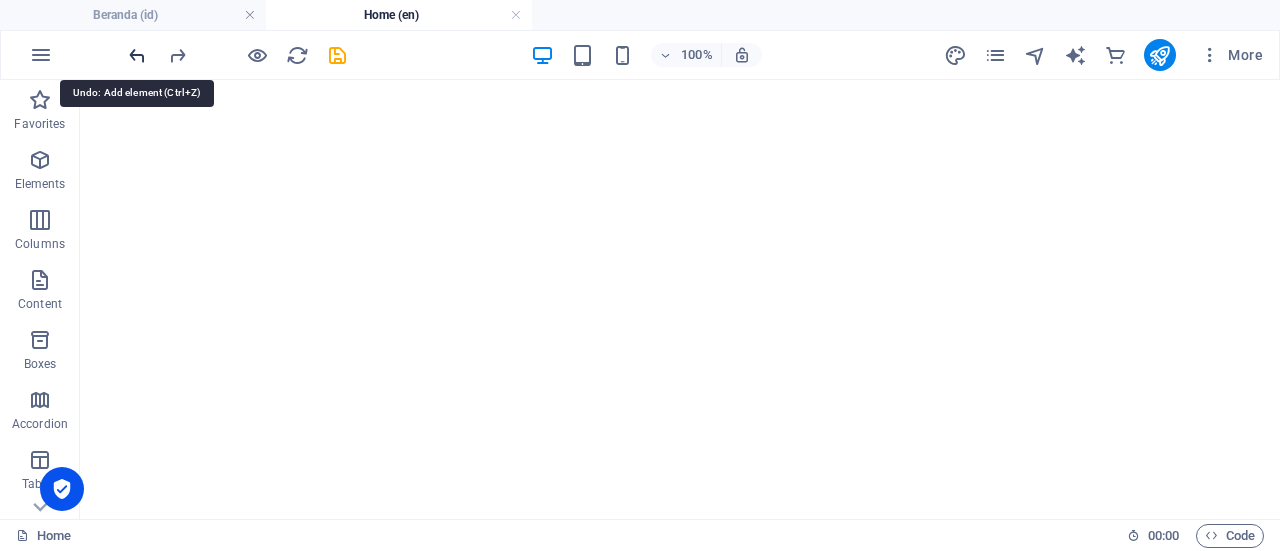 click at bounding box center [137, 55] 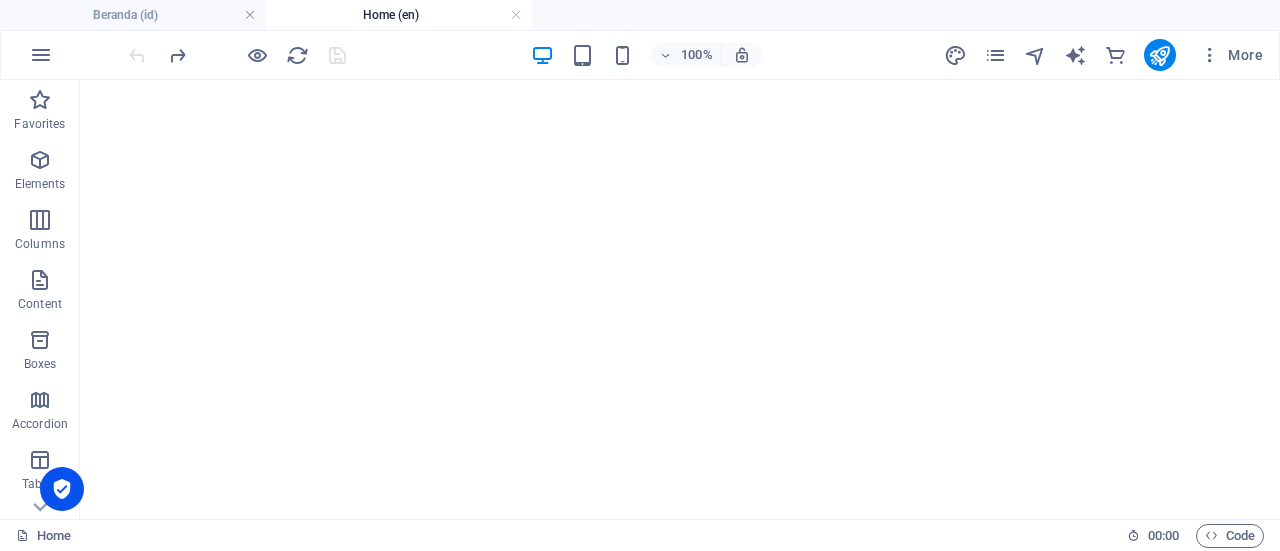 click on "Home (en)" at bounding box center (399, 15) 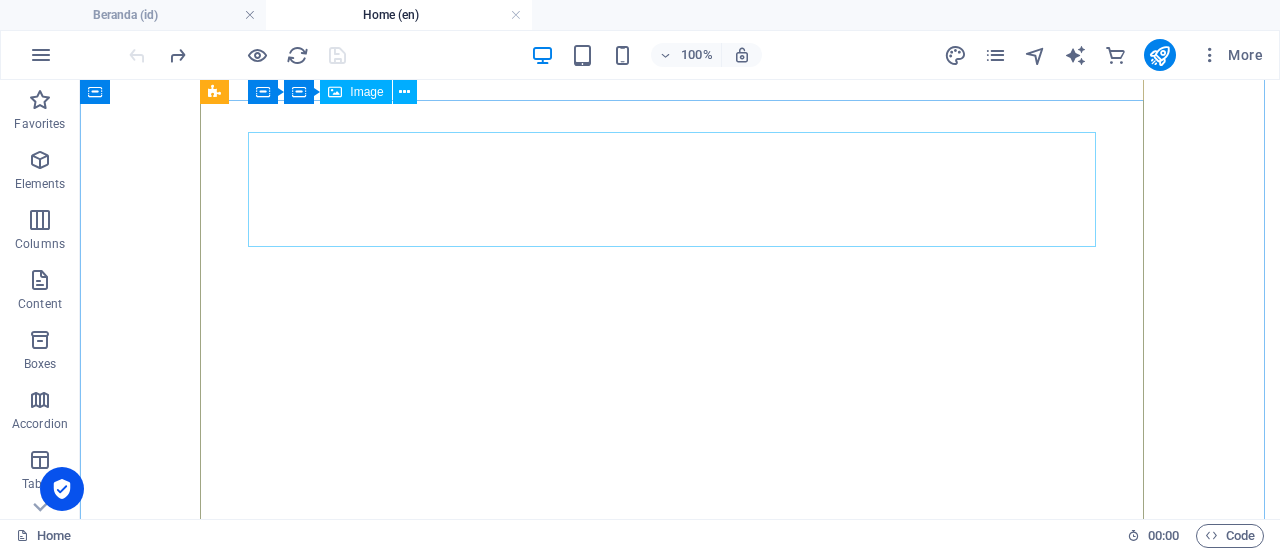 scroll, scrollTop: 0, scrollLeft: 0, axis: both 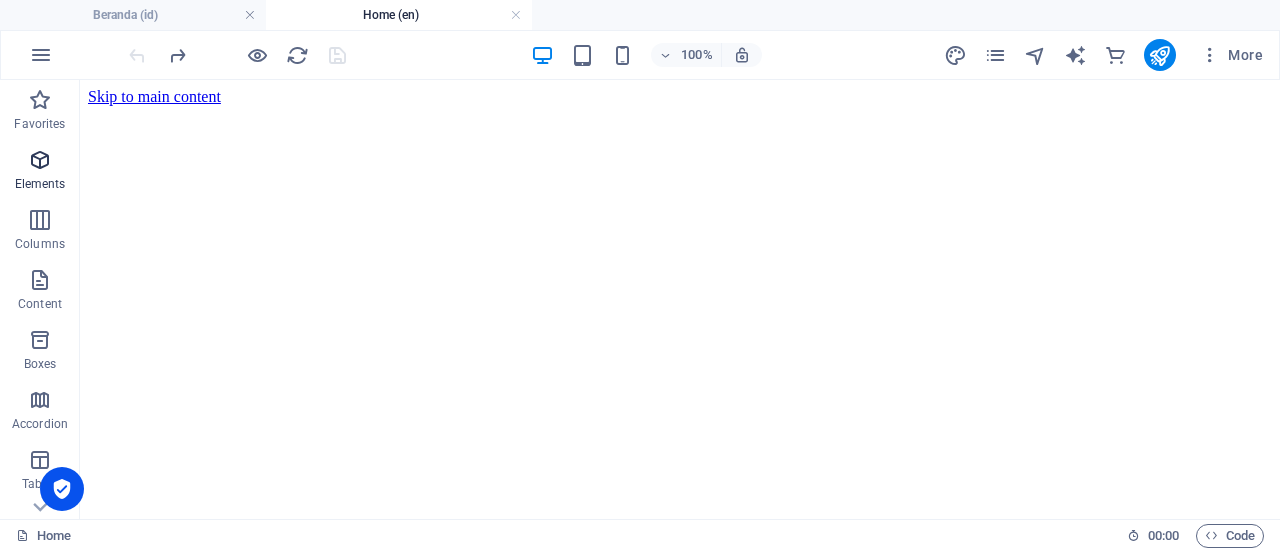 click at bounding box center (40, 160) 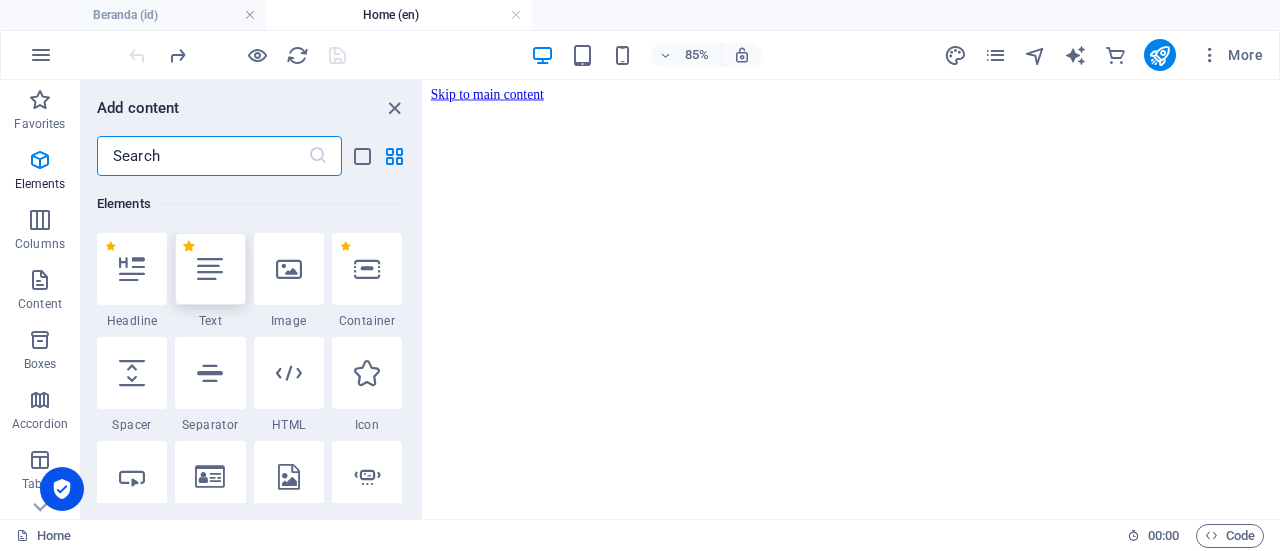scroll, scrollTop: 377, scrollLeft: 0, axis: vertical 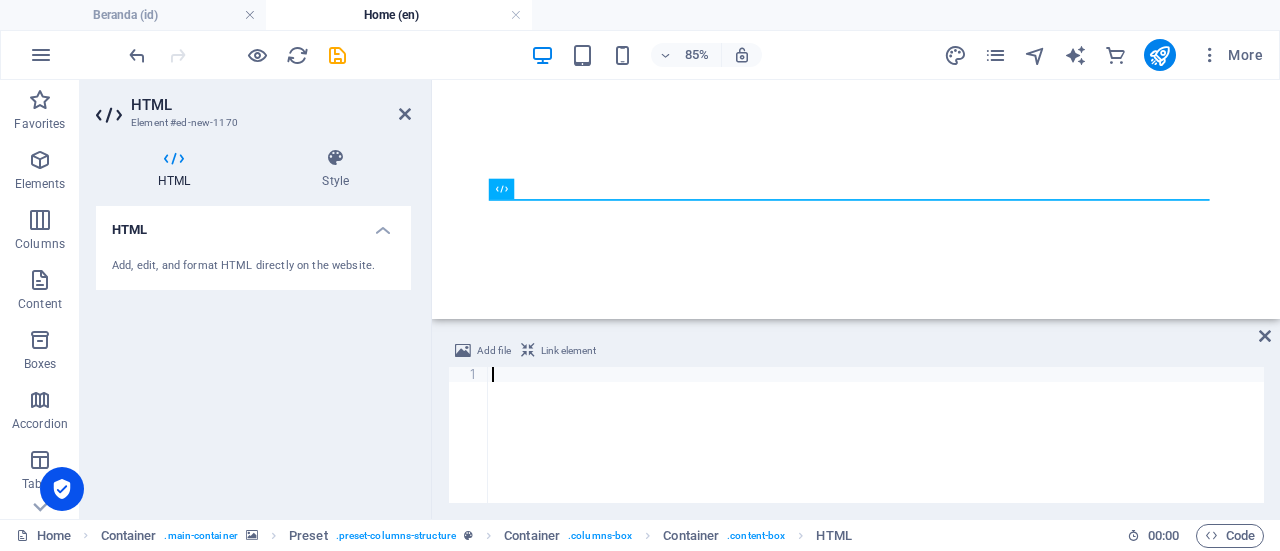 type on "<!-- End Google Tag Manager (noscript) -->" 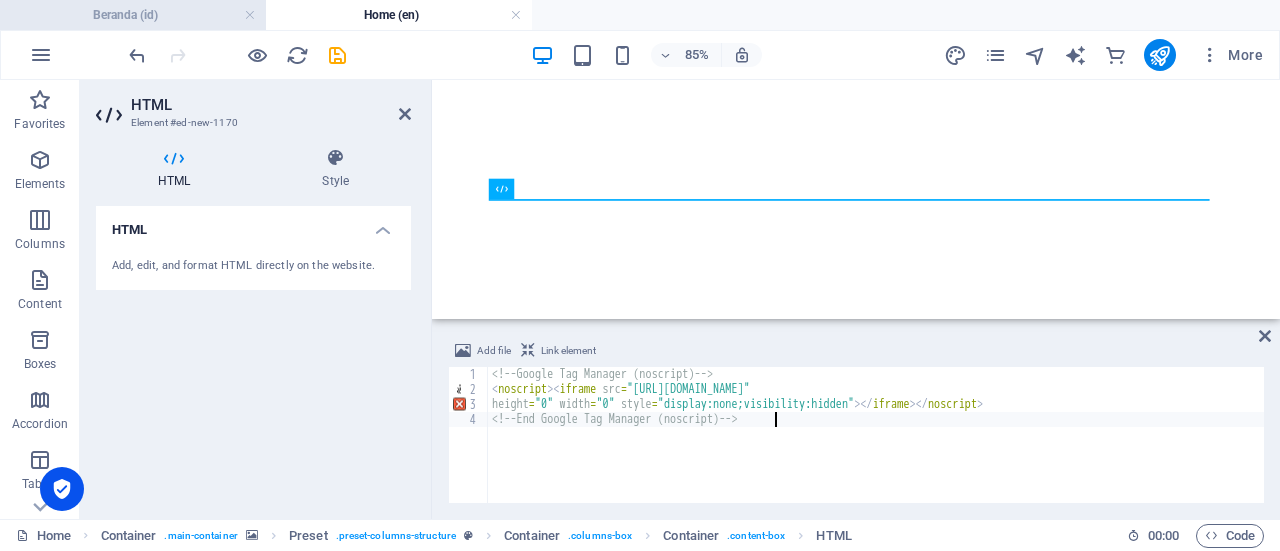 click on "Beranda (id)" at bounding box center (133, 15) 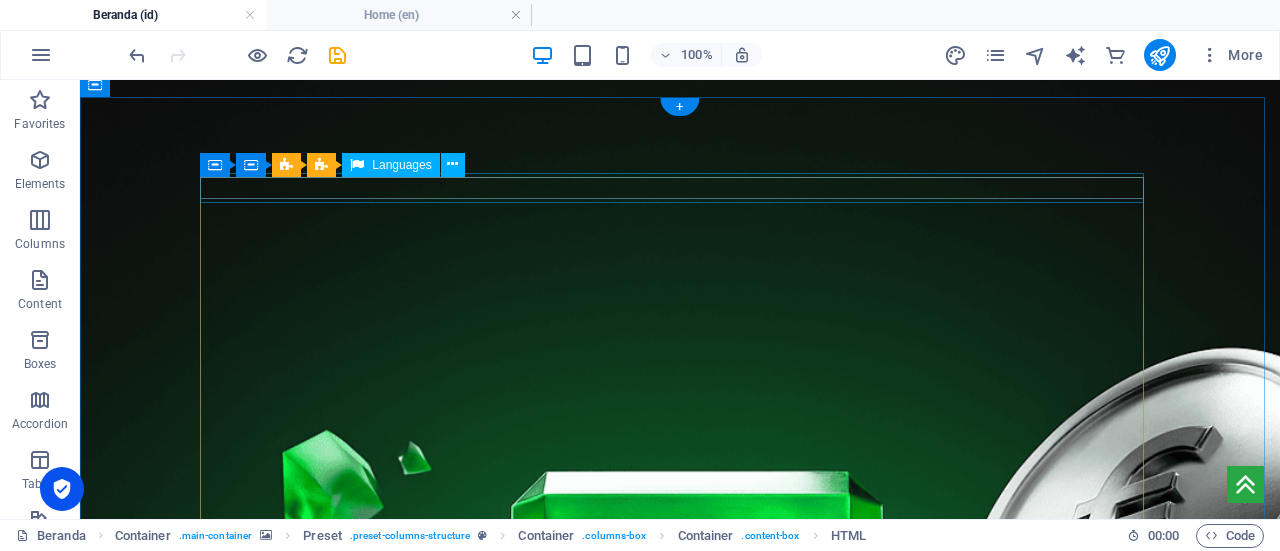 scroll, scrollTop: 0, scrollLeft: 0, axis: both 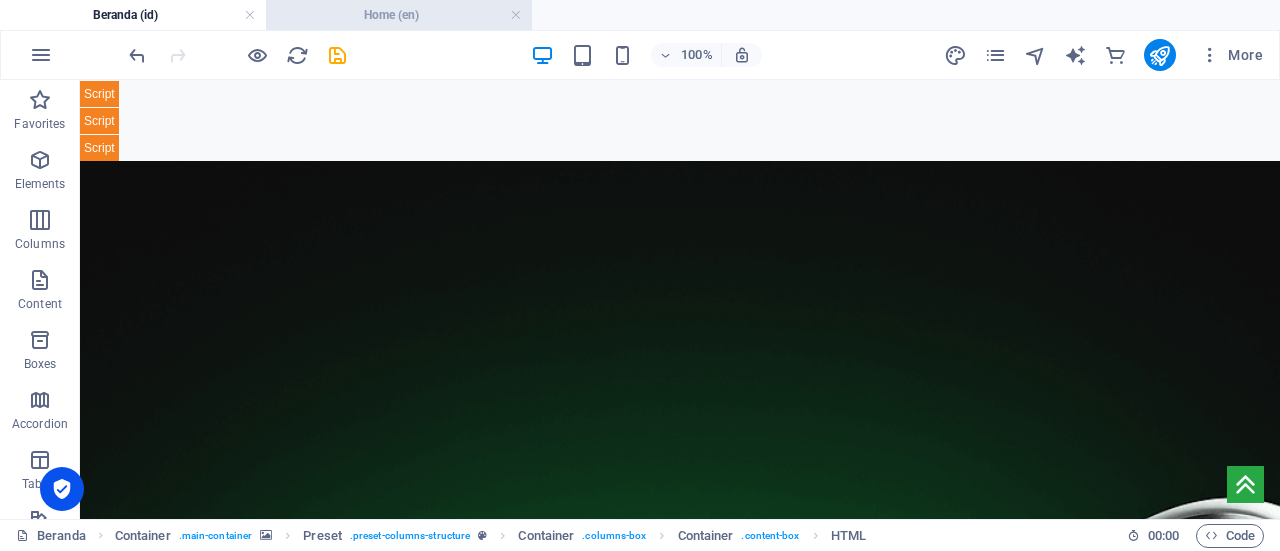 click on "Home (en)" at bounding box center (399, 15) 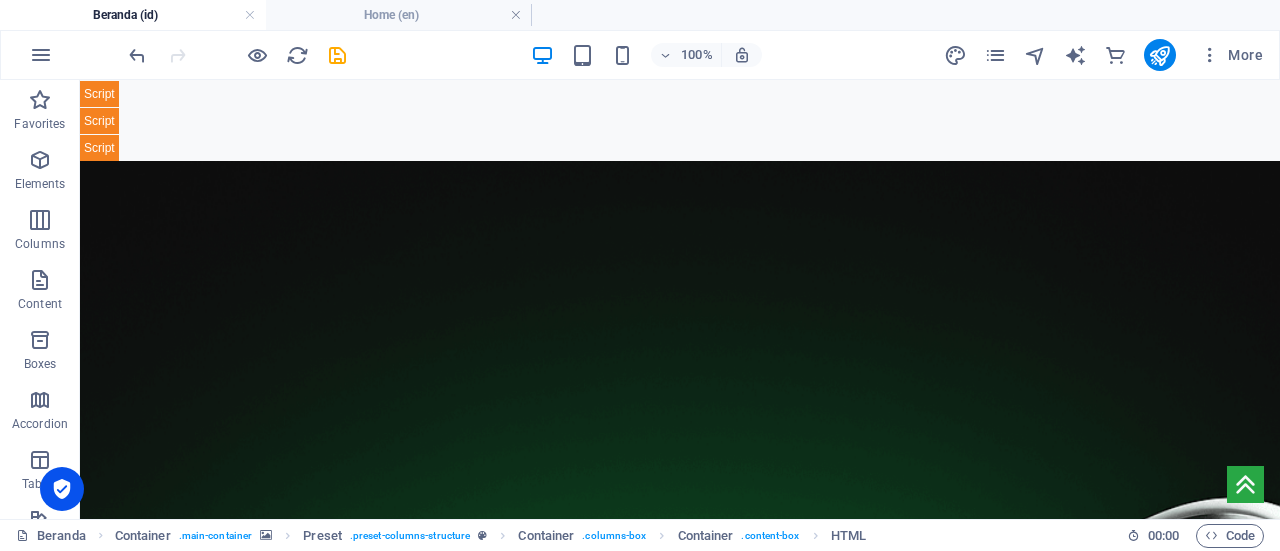 scroll, scrollTop: 200, scrollLeft: 0, axis: vertical 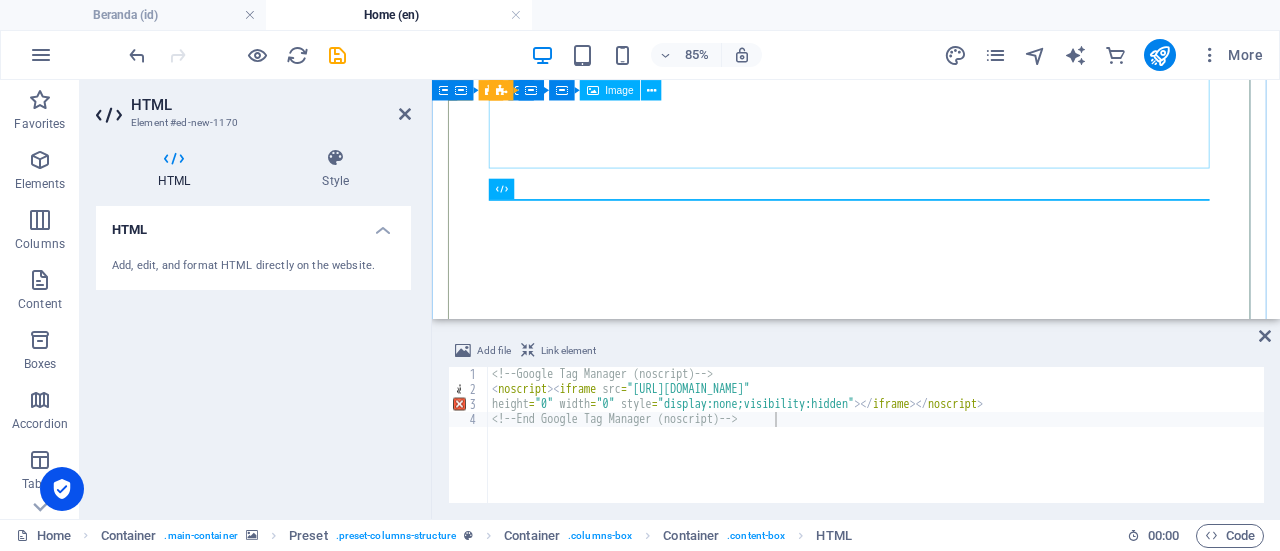 click at bounding box center (931, 1009) 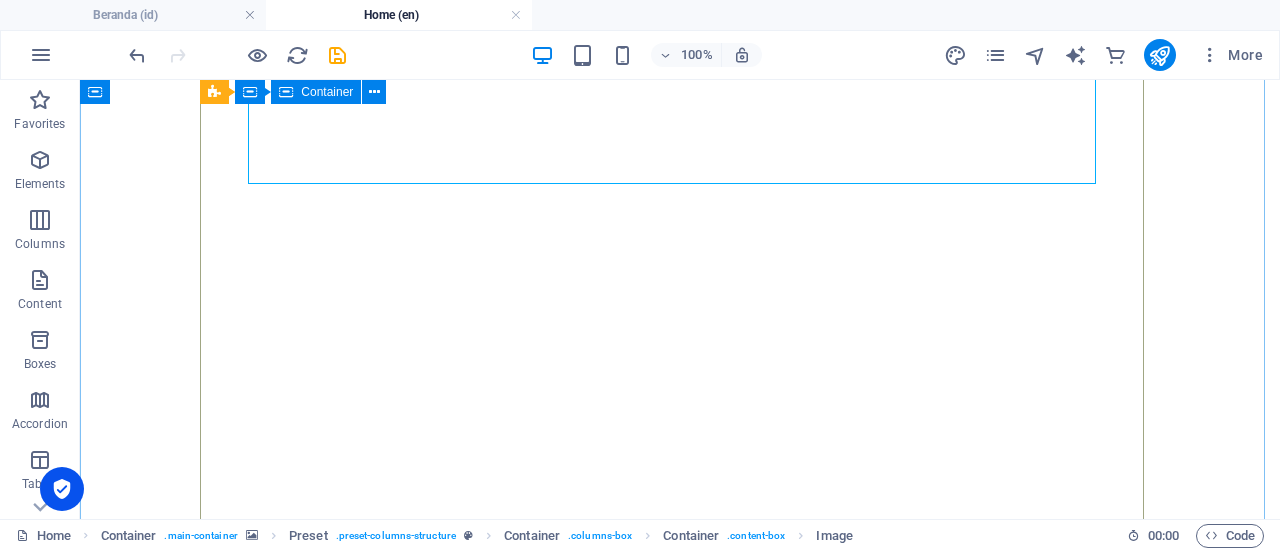 click on "Trading Safely with Official Partner FBS – AOFT
FBS & [DOMAIN_NAME]: Official Collaboration for Traders Worldwide   We have helped over 5,000 traders from various countries achieve consistent profits through education, an active community, and exclusive access to FBS services. FBS HOME AOFT HOME Articles   Materials   Rewards Cent Account Bonus, Premium Education, and Direct Guidance. This service is free of charge. FBS Cent Account can only be activated here Account Cent FBS" at bounding box center (680, 1294) 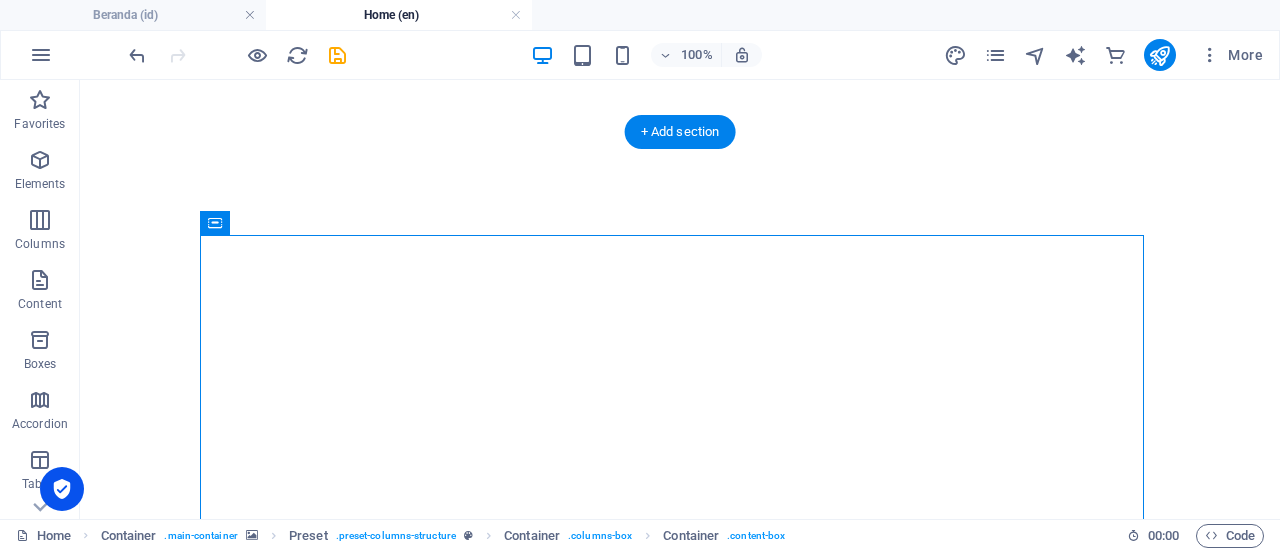 scroll, scrollTop: 0, scrollLeft: 0, axis: both 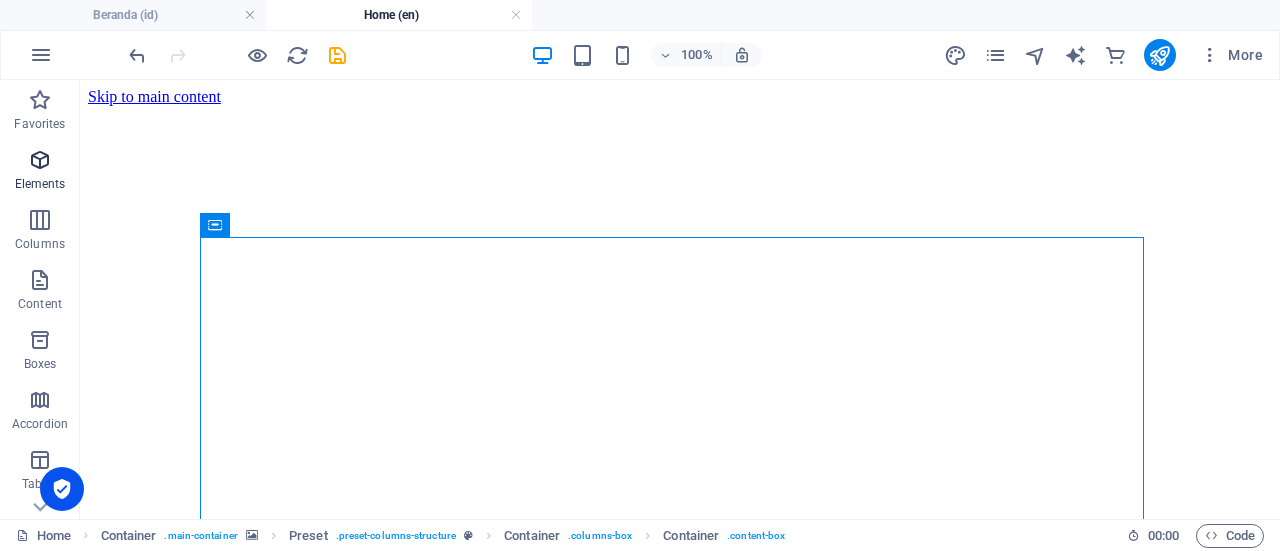 click at bounding box center (40, 160) 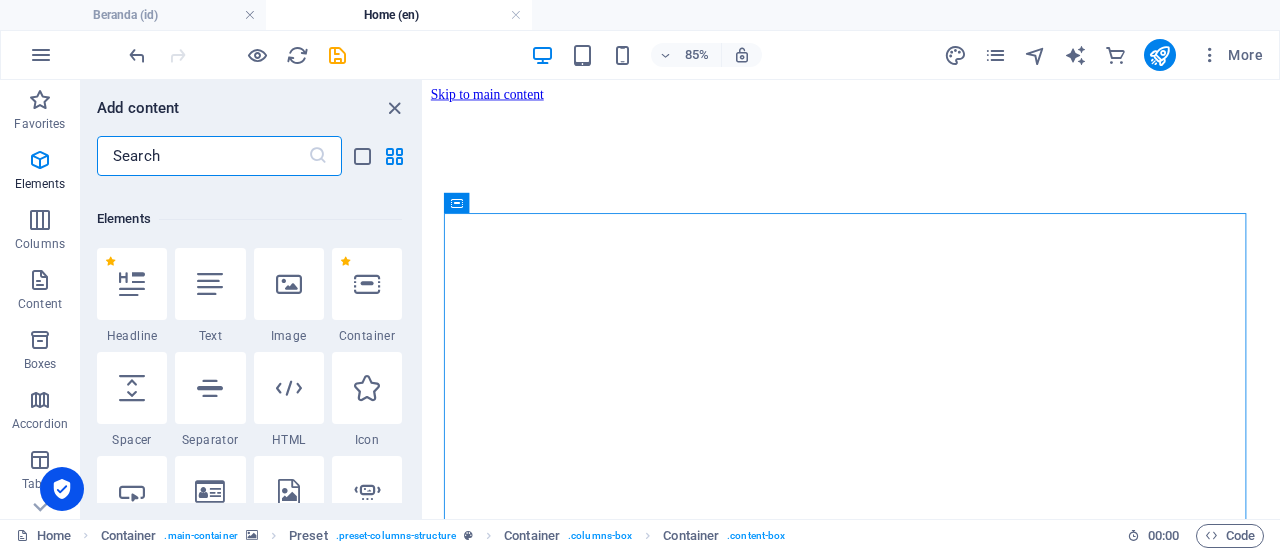 scroll, scrollTop: 377, scrollLeft: 0, axis: vertical 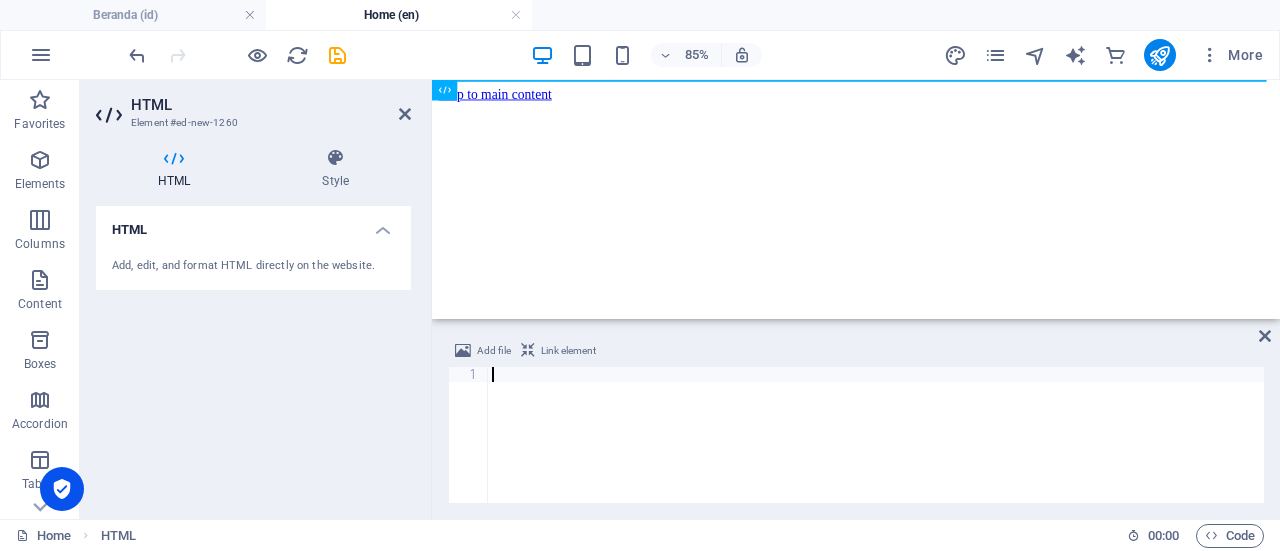 paste on "<!-- End Google Tag Manager -->" 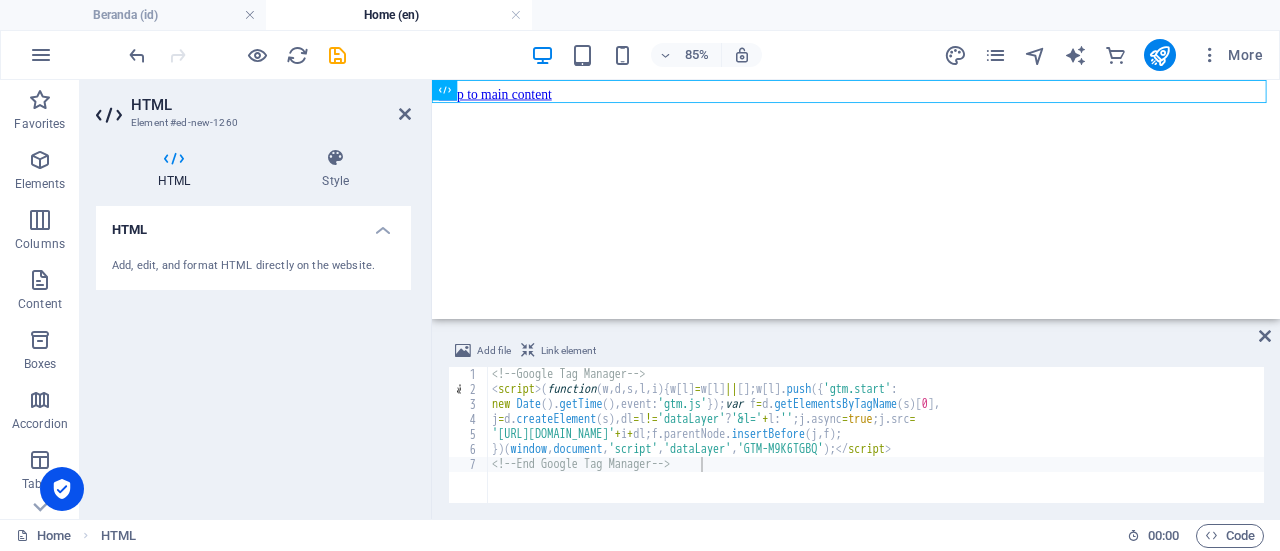 click on "HTML Add, edit, and format HTML directly on the website." at bounding box center (253, 354) 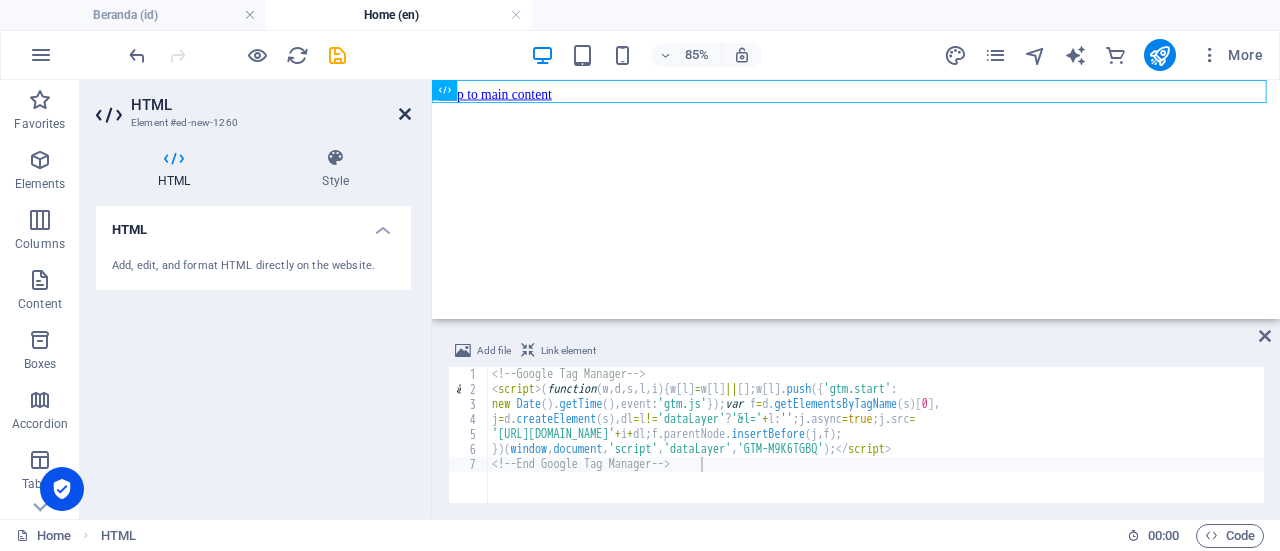 click at bounding box center (405, 114) 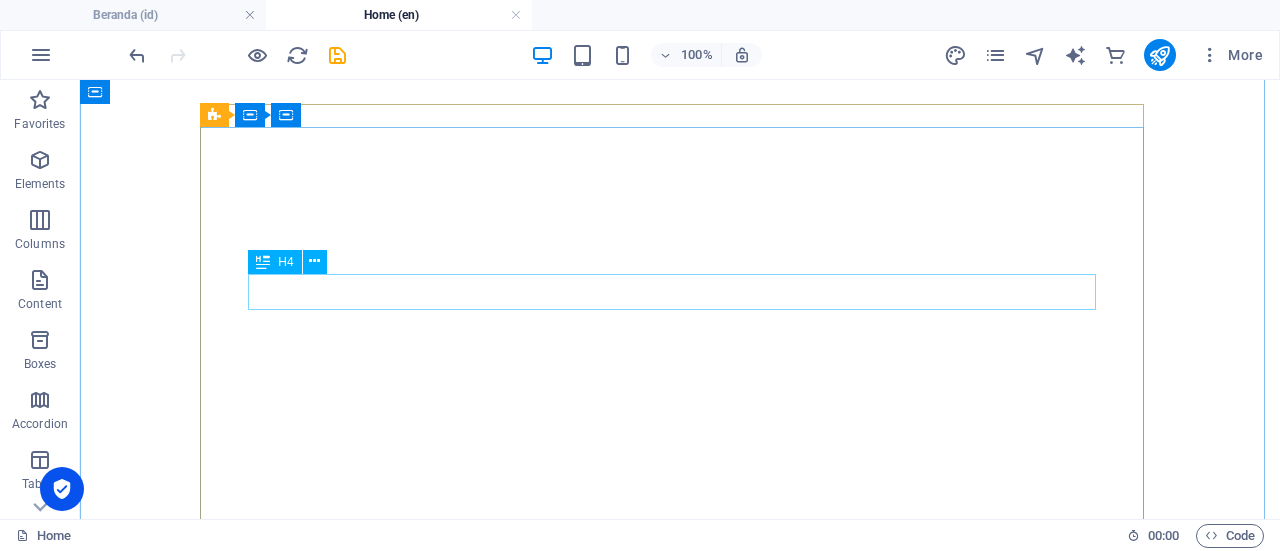 scroll, scrollTop: 100, scrollLeft: 0, axis: vertical 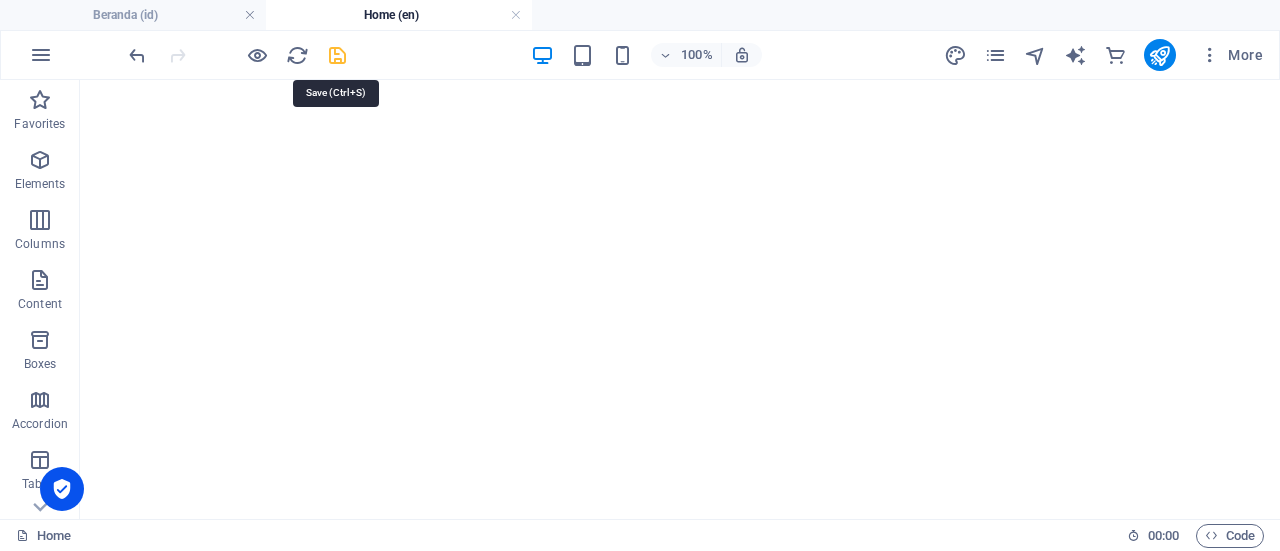 click at bounding box center [337, 55] 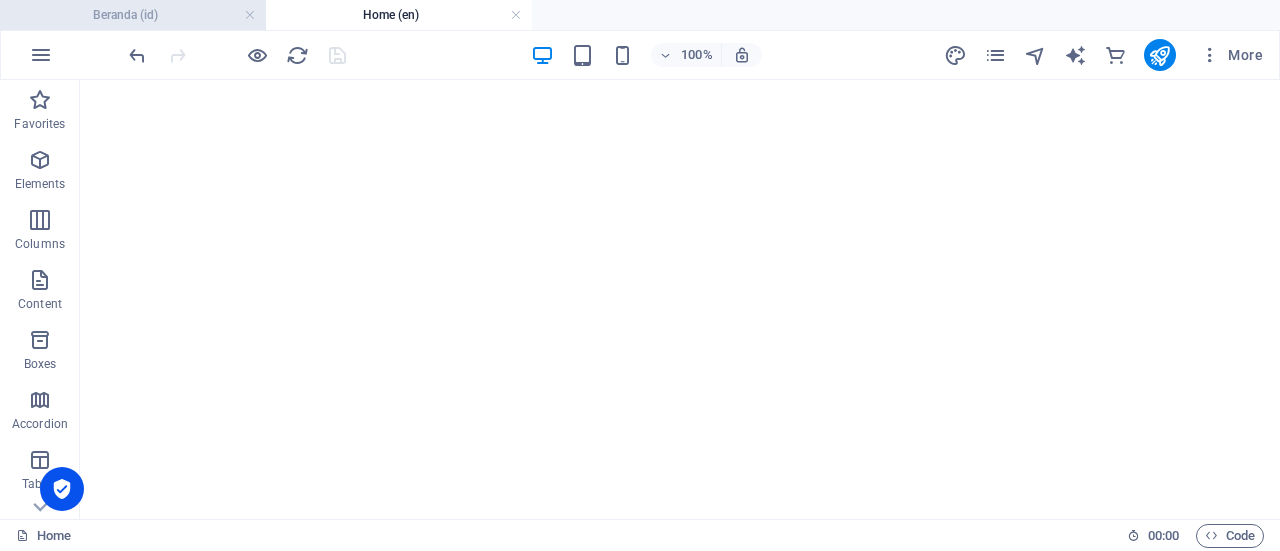 click on "Beranda (id)" at bounding box center [133, 15] 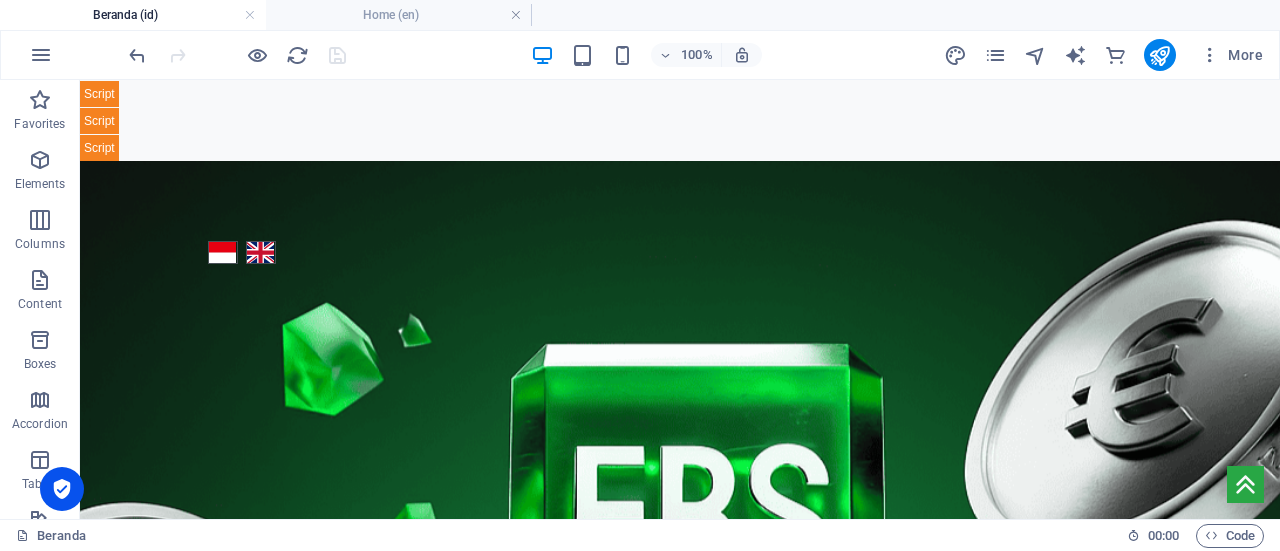 scroll, scrollTop: 0, scrollLeft: 0, axis: both 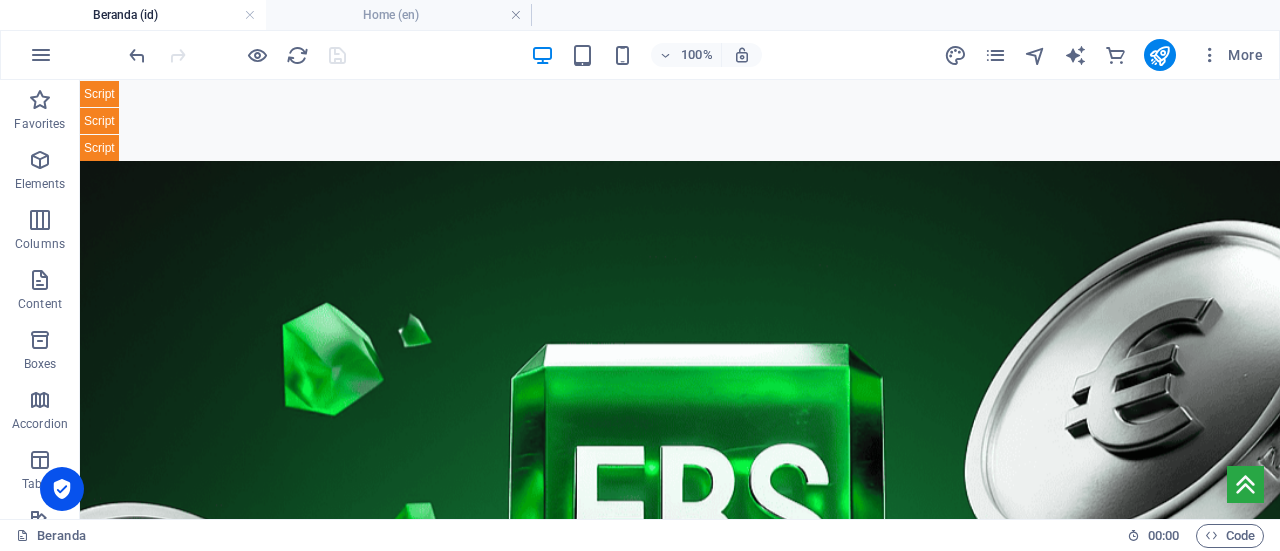 drag, startPoint x: 336, startPoint y: 49, endPoint x: 309, endPoint y: 59, distance: 28.79236 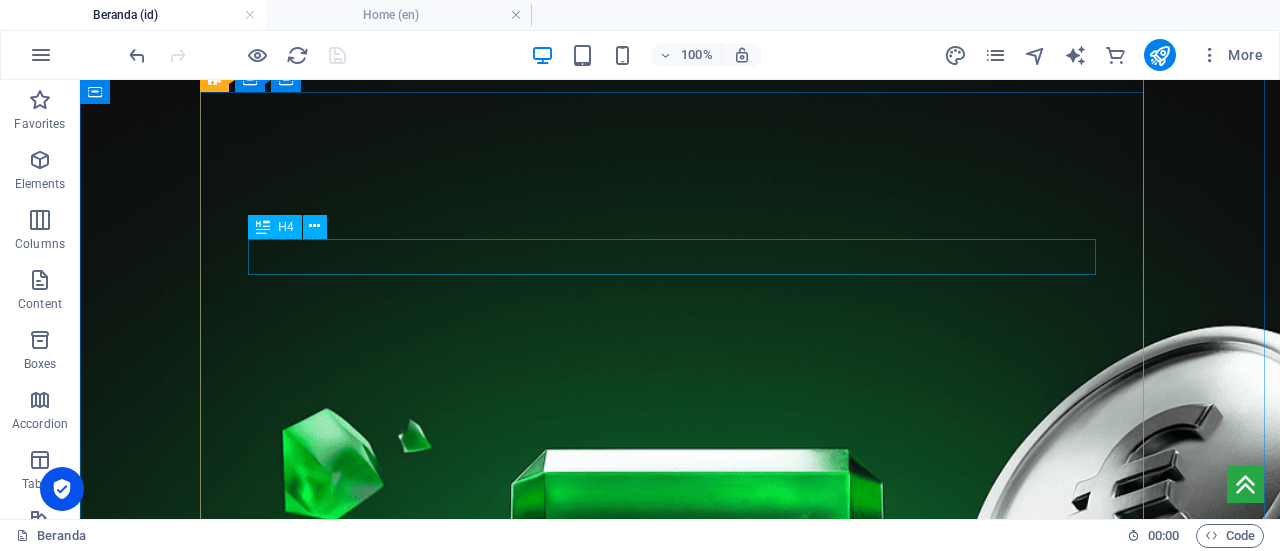 scroll, scrollTop: 200, scrollLeft: 0, axis: vertical 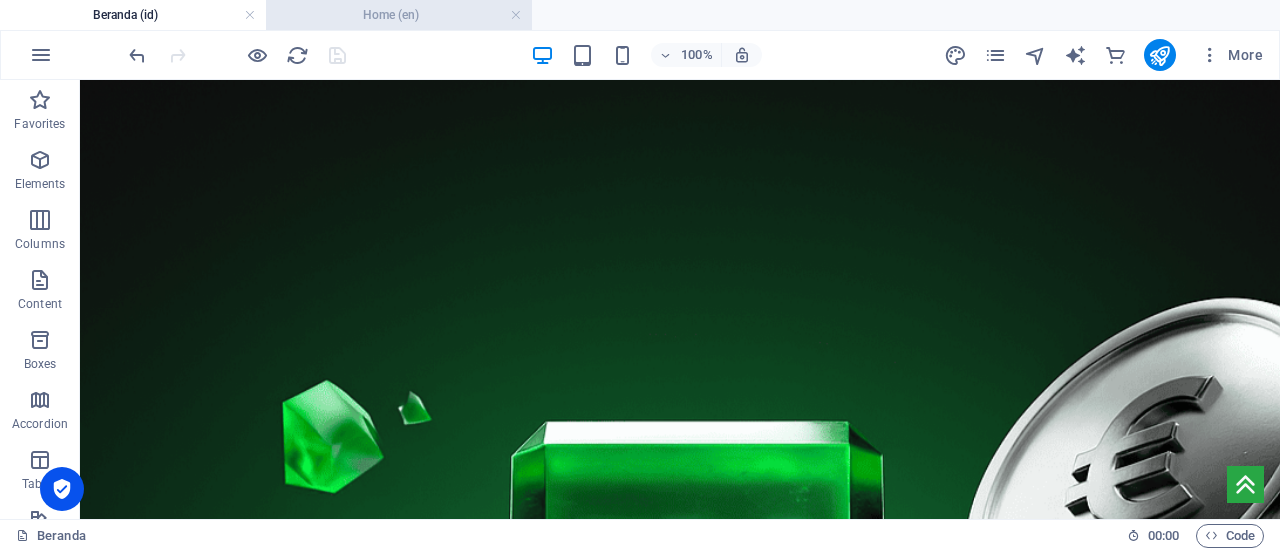 click on "Home (en)" at bounding box center [399, 15] 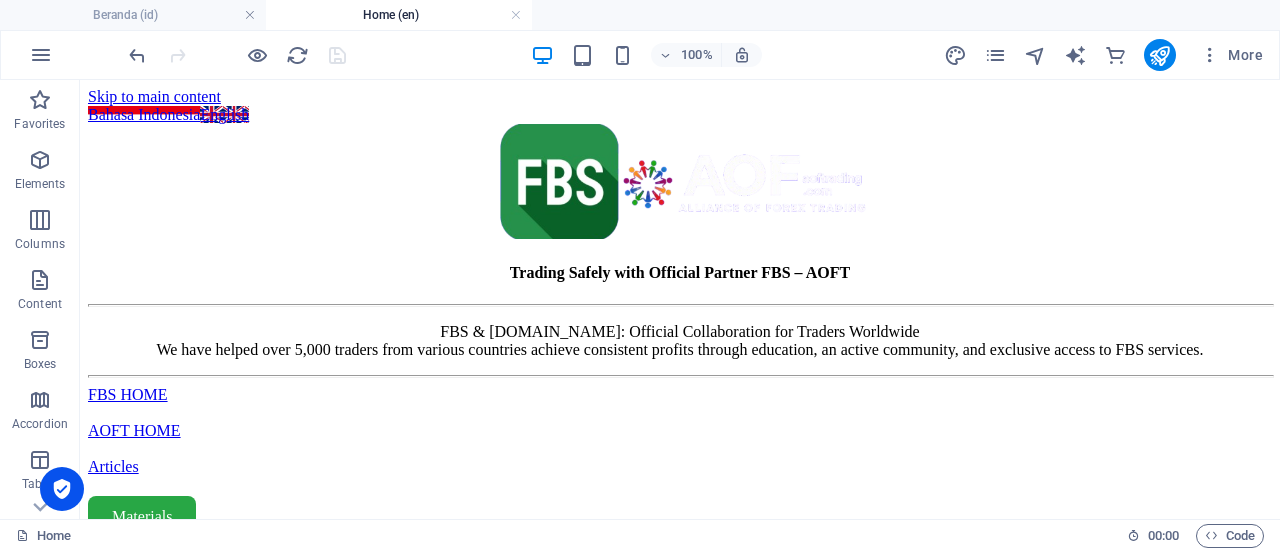 scroll, scrollTop: 100, scrollLeft: 0, axis: vertical 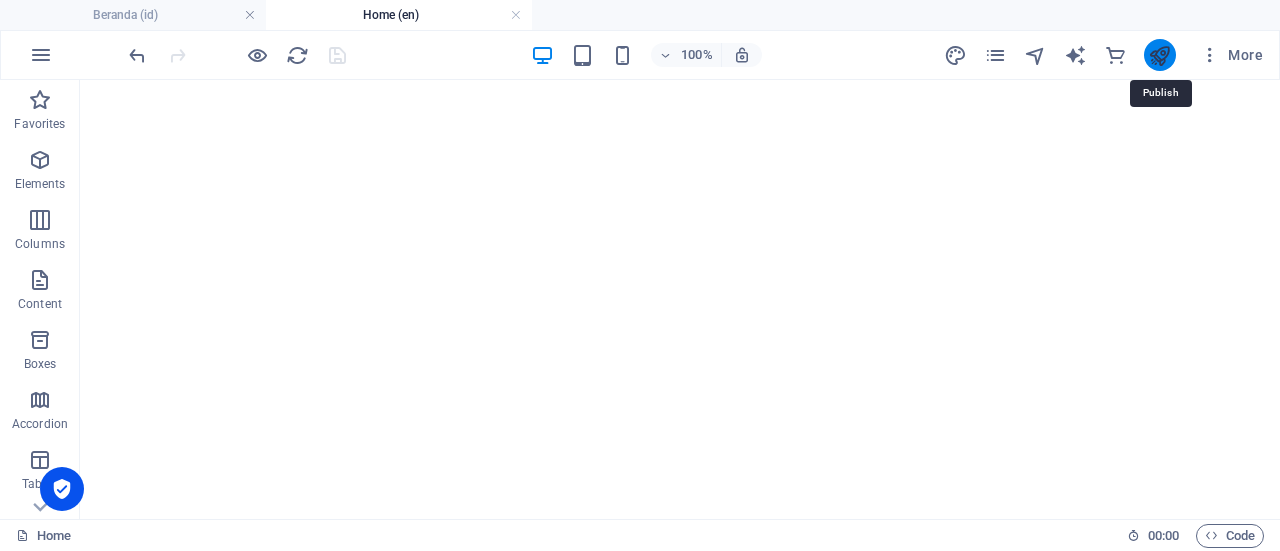 click at bounding box center (1159, 55) 